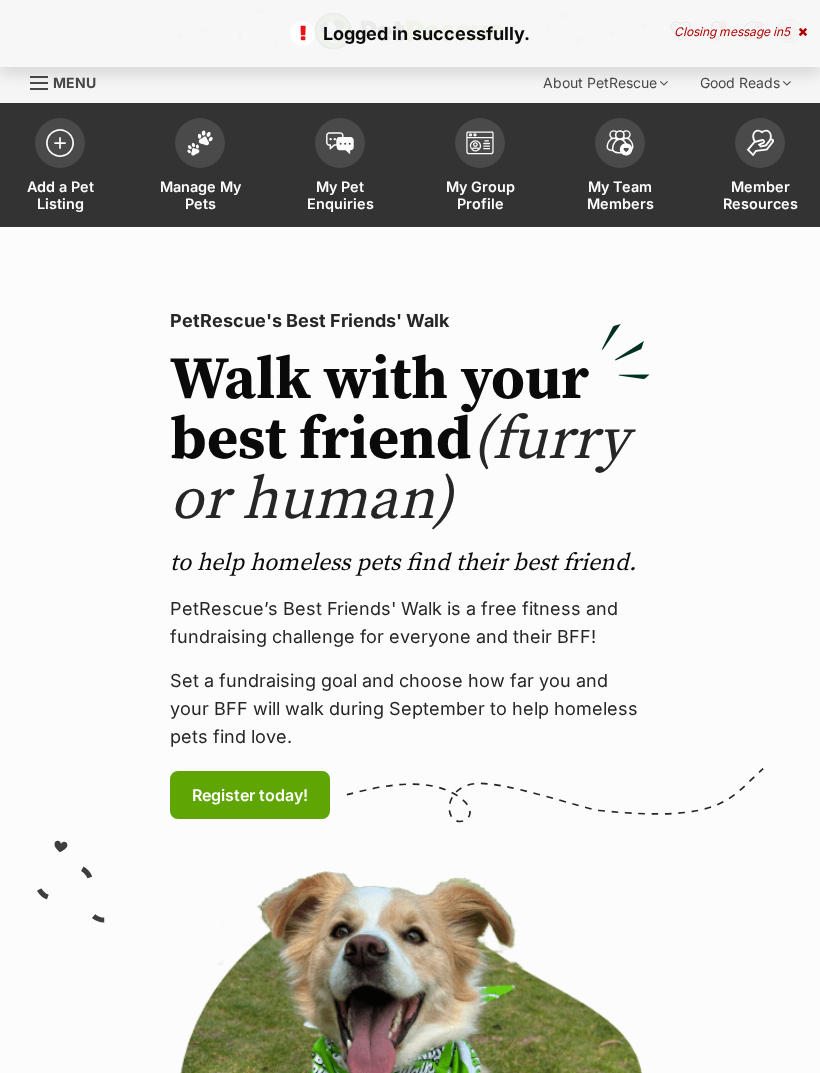 scroll, scrollTop: 0, scrollLeft: 0, axis: both 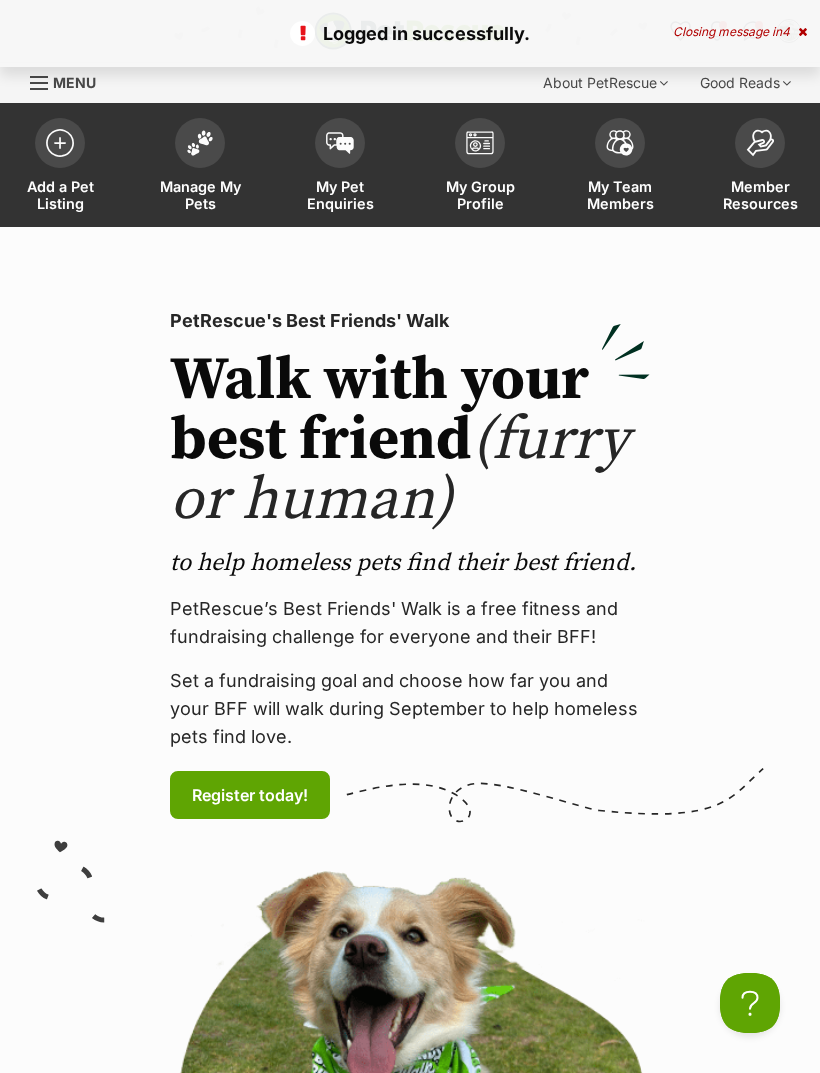 click on "Manage My Pets" at bounding box center [200, 167] 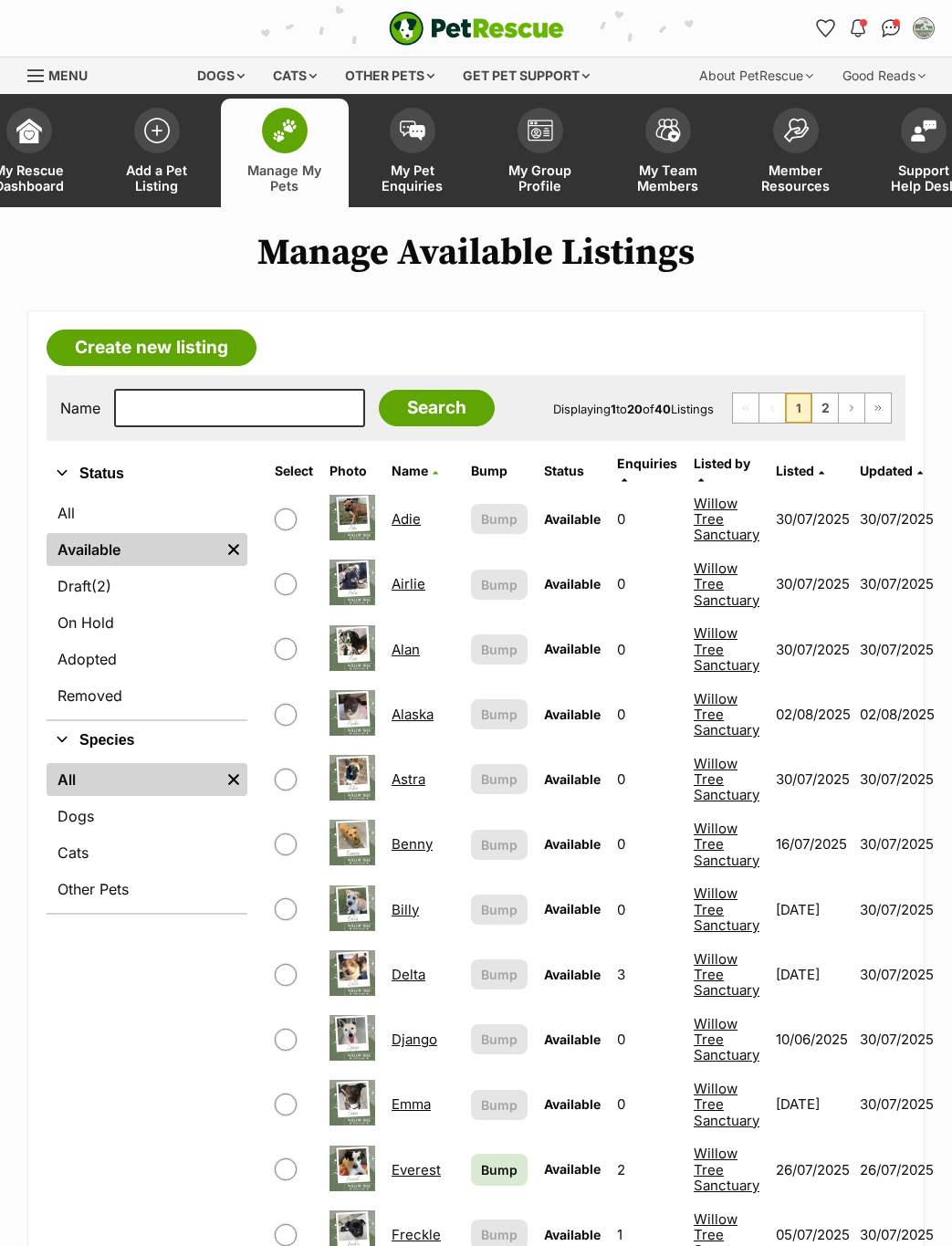 scroll, scrollTop: 0, scrollLeft: 0, axis: both 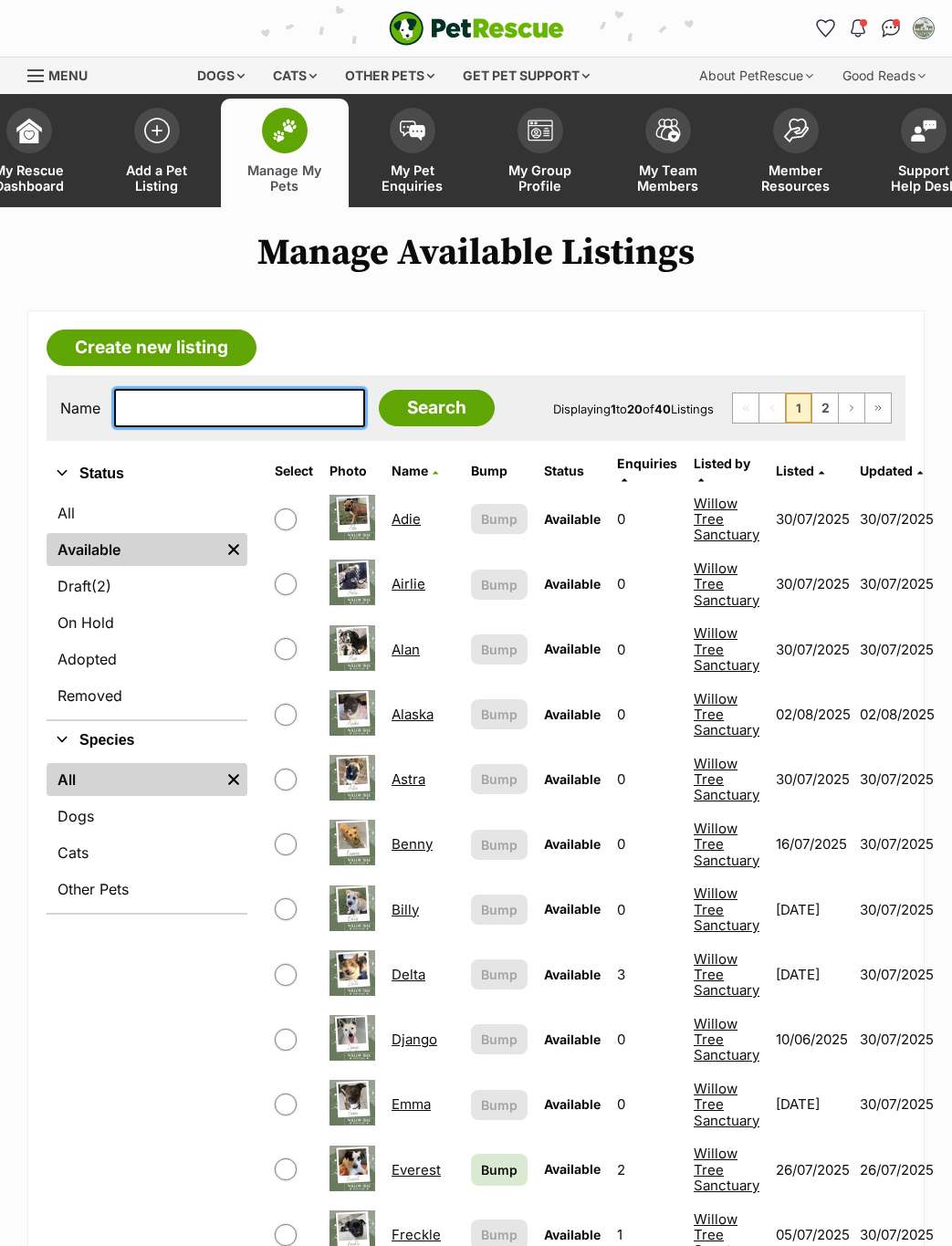 click at bounding box center (239, 408) 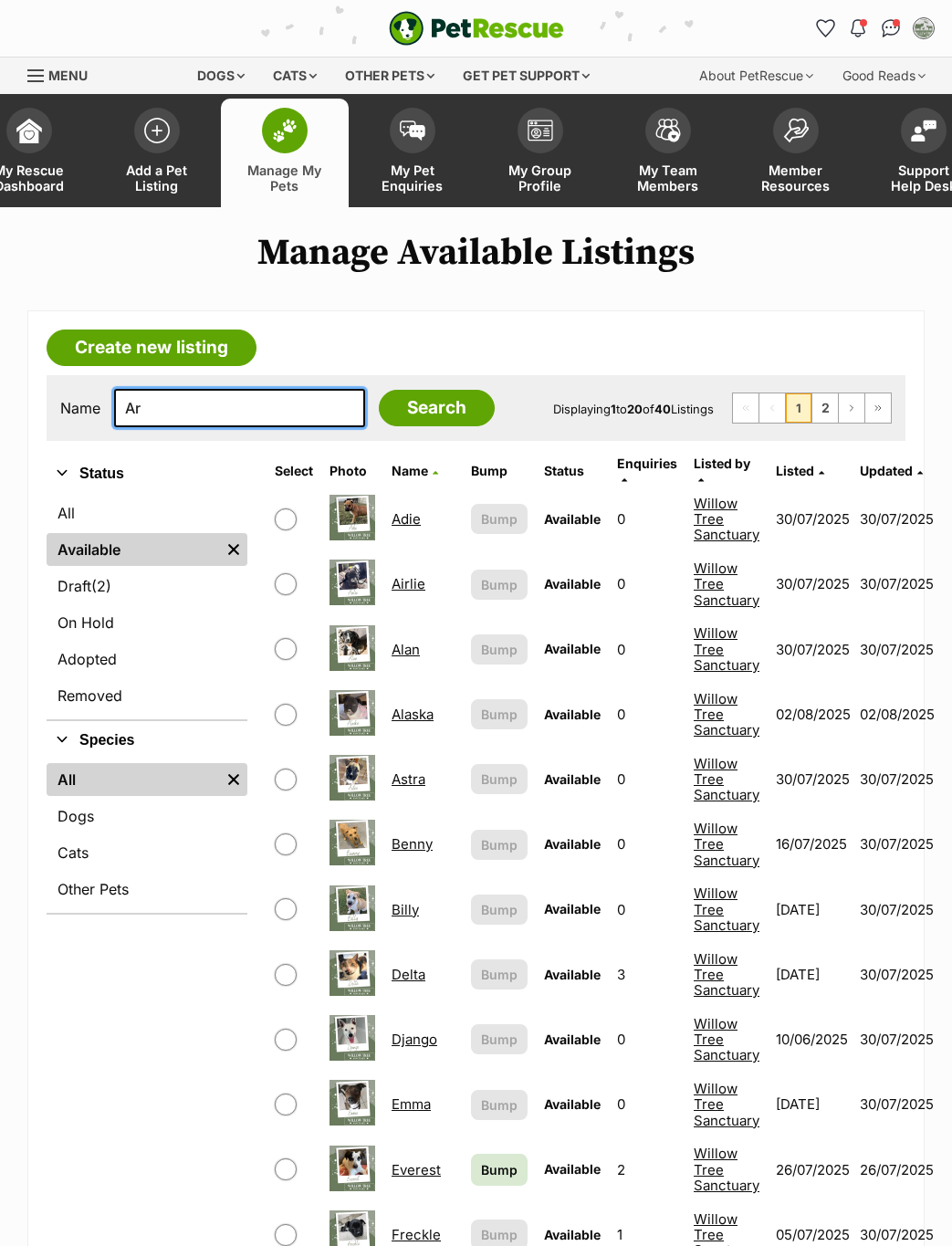 type on "Ar" 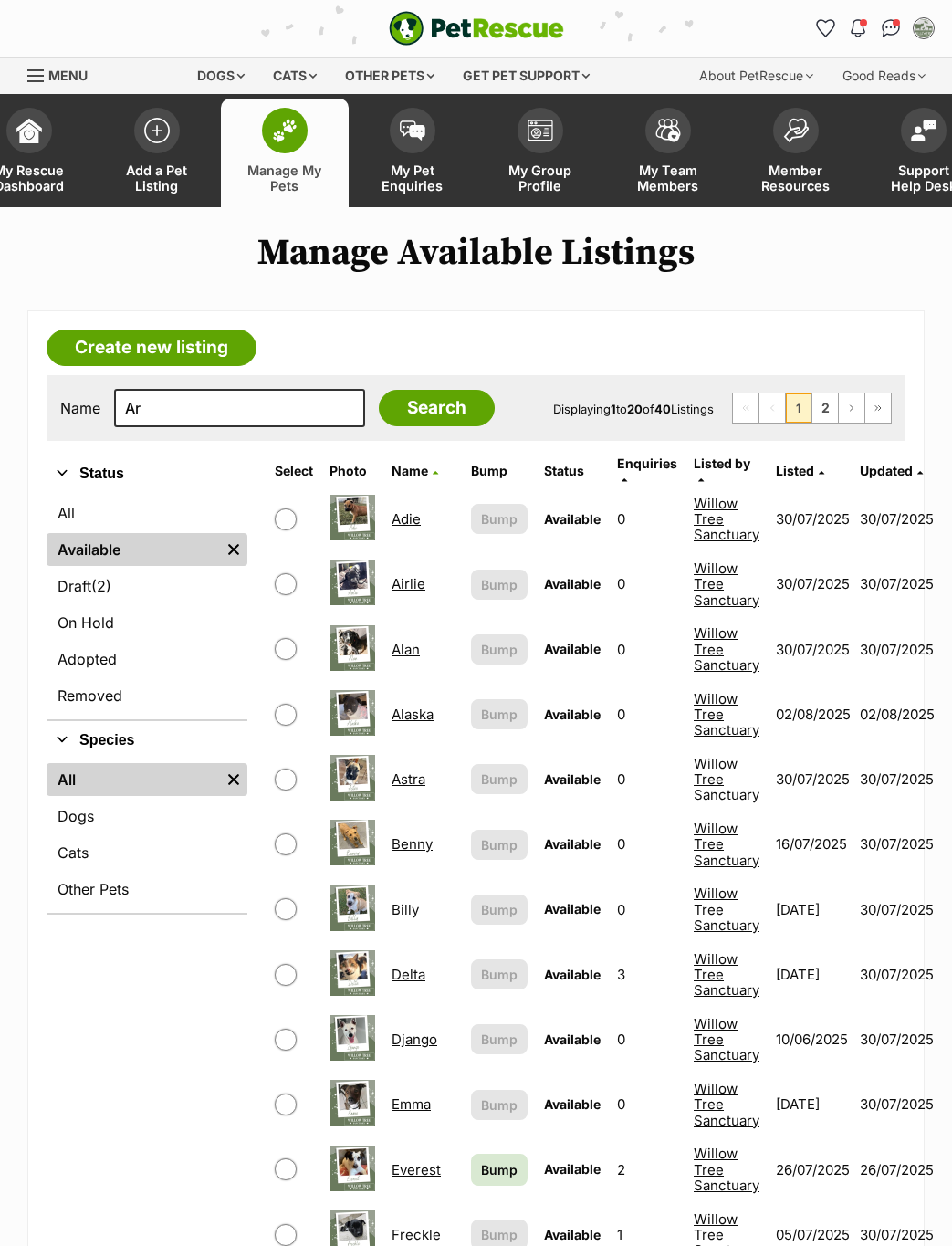 click on "Search" at bounding box center (436, 408) 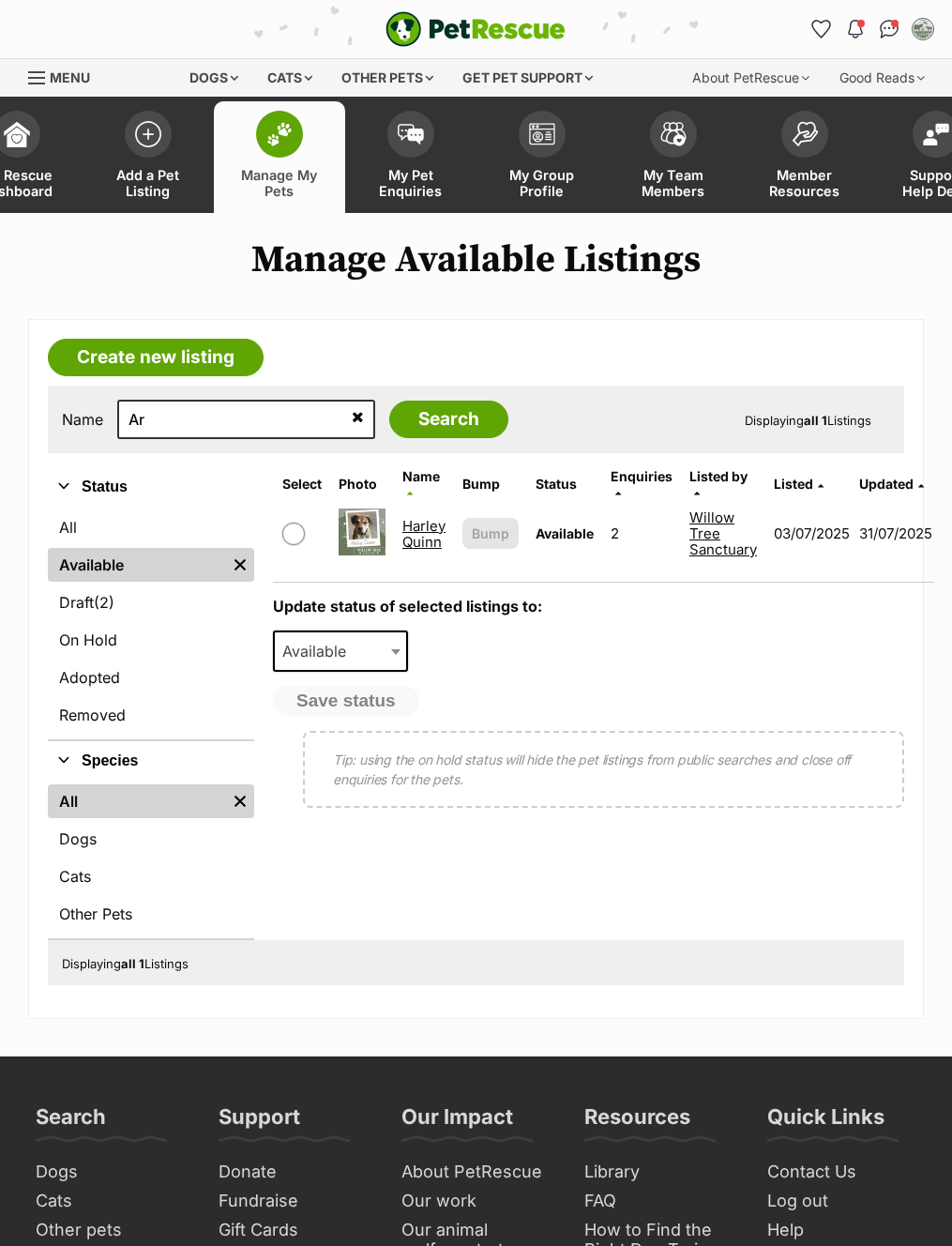 scroll, scrollTop: 0, scrollLeft: 0, axis: both 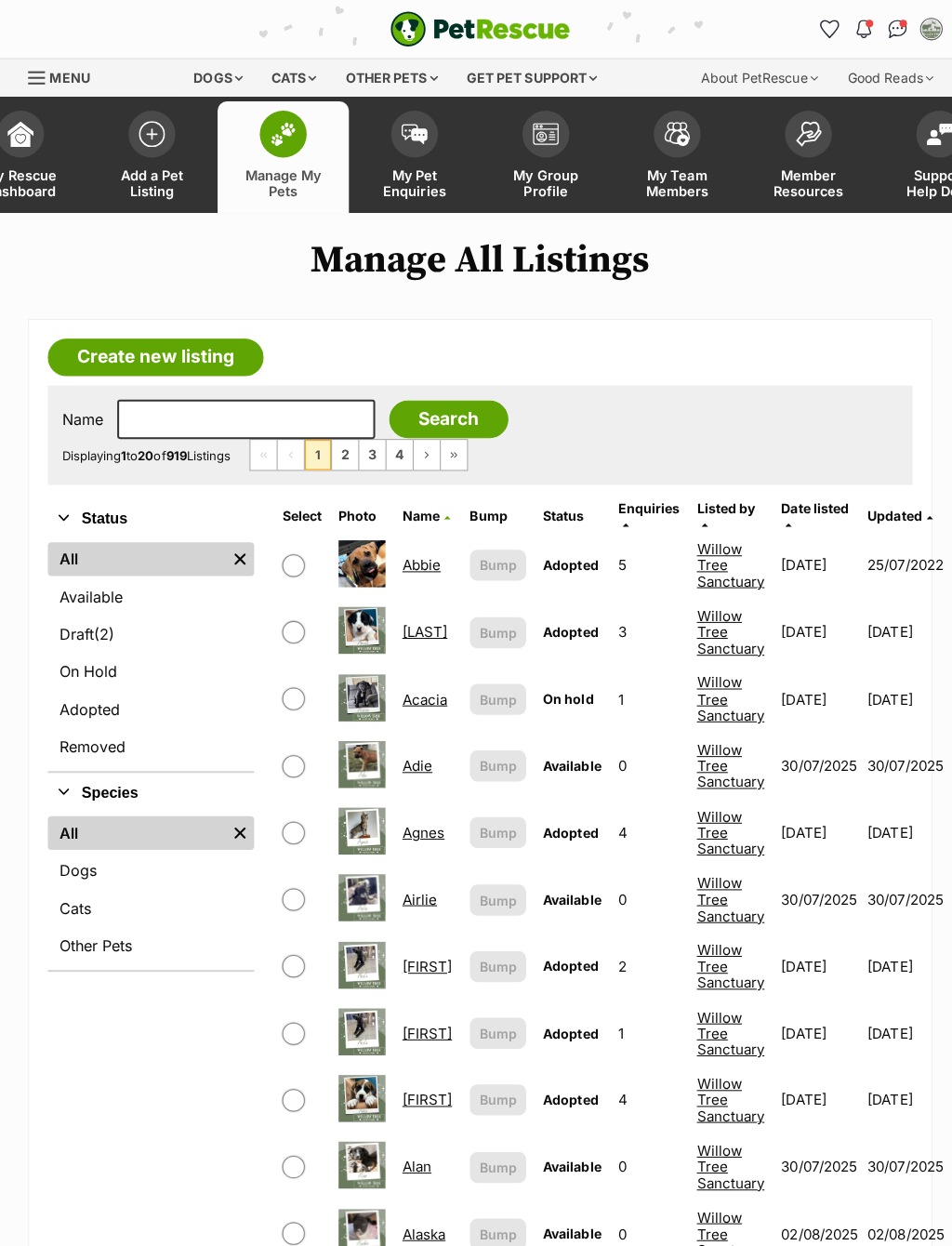 click on "Name
Search
Displaying  1  to  20  of  919  Listings
First Page
Previous Page
1
2
3
4
Next Page
Last Page" at bounding box center [476, 431] 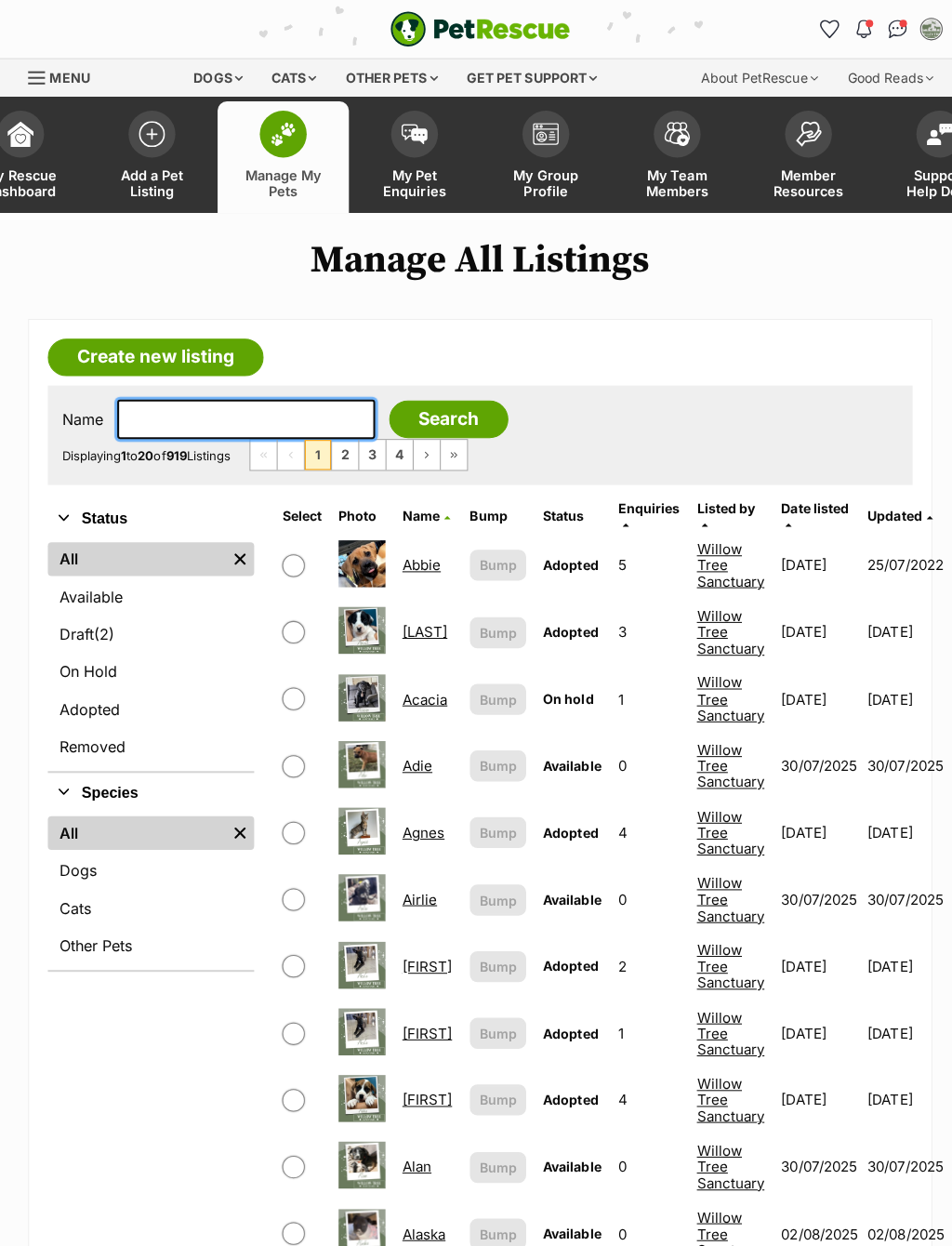click at bounding box center [244, 416] 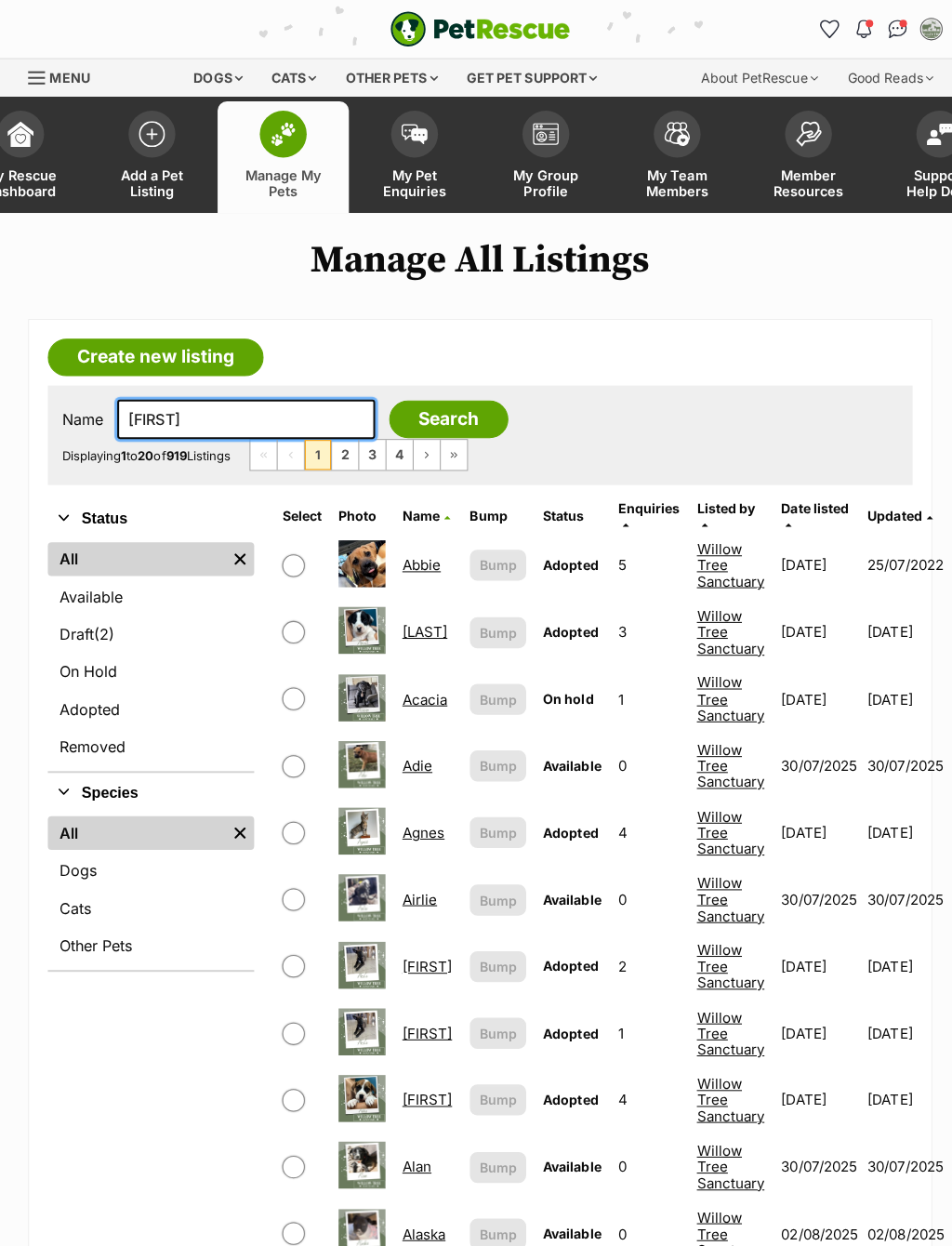 type on "[PERSON]" 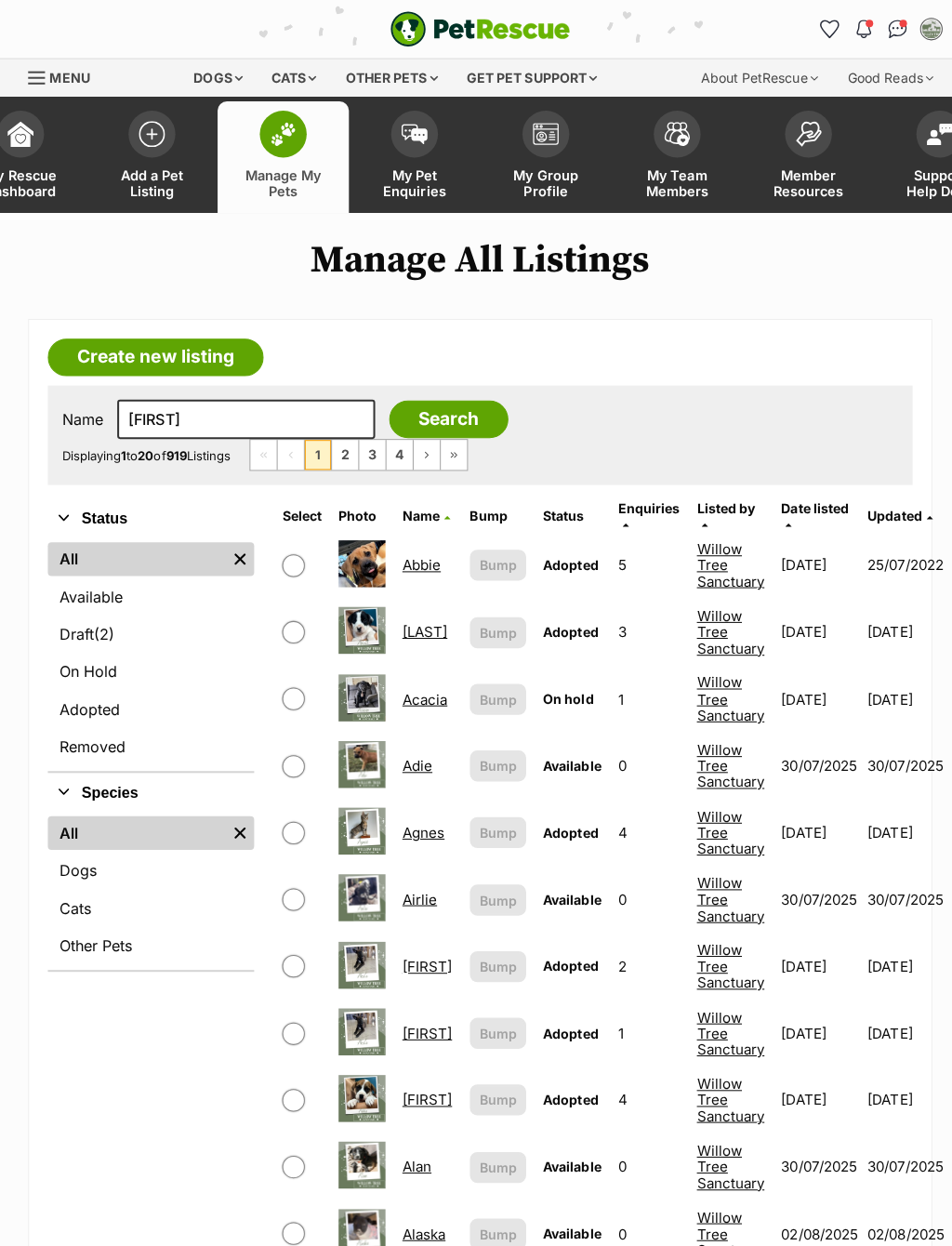click on "Name
Ary
Search
Displaying  1  to  20  of  919  Listings
First Page
Previous Page
1
2
3
4
Next Page
Last Page" at bounding box center (476, 431) 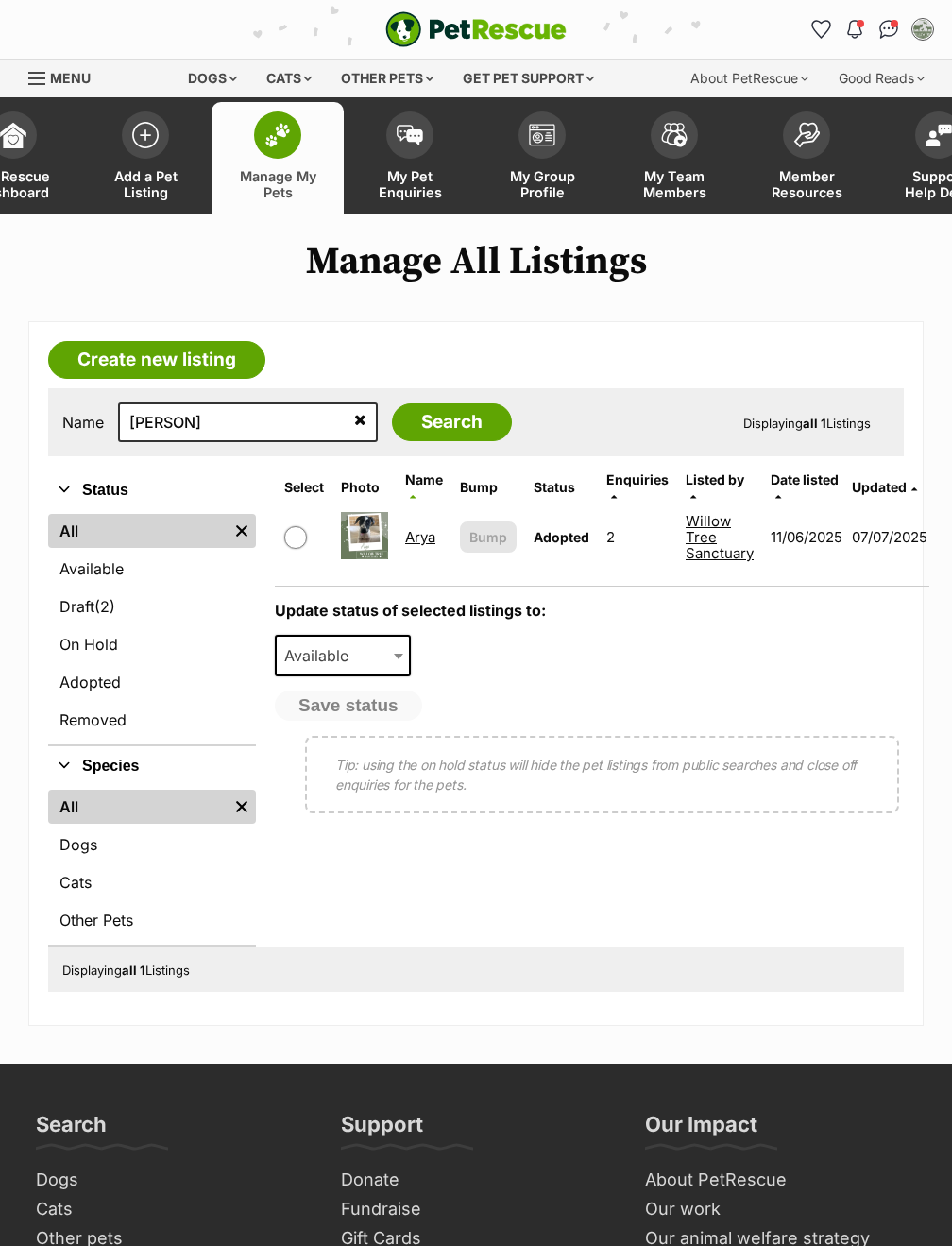 scroll, scrollTop: 0, scrollLeft: 0, axis: both 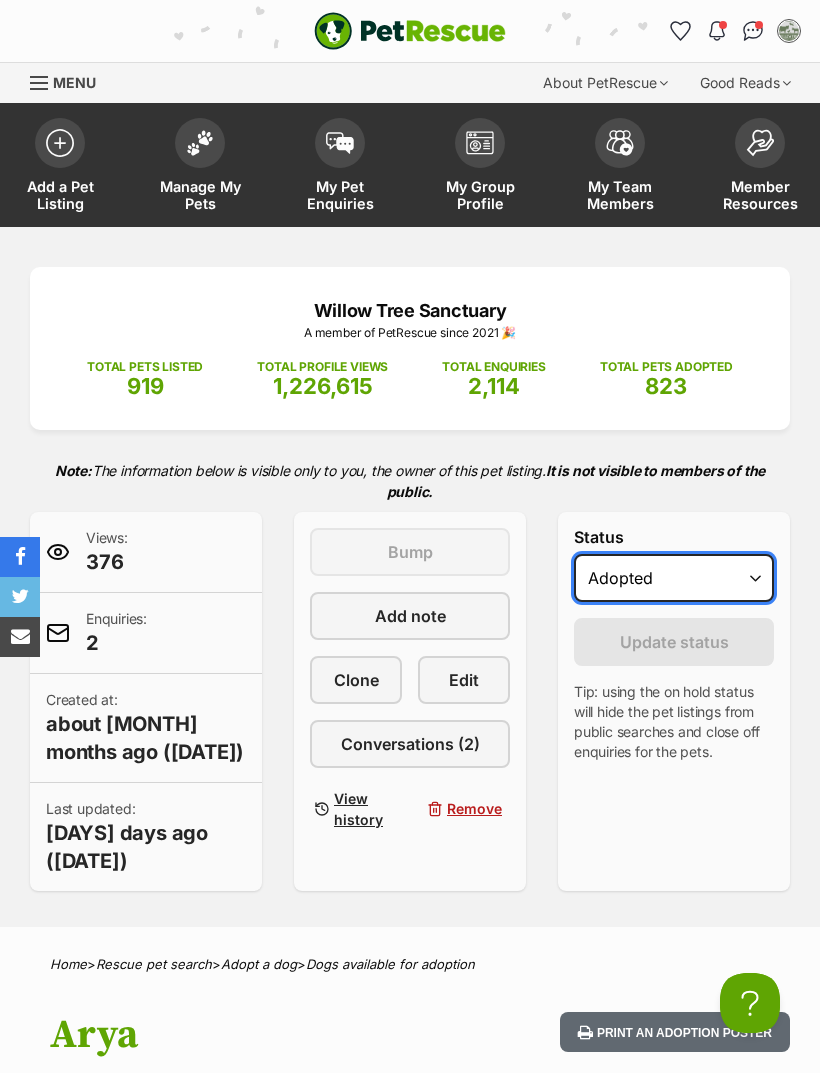 click on "Draft - not available as listing has enquires
Available
On hold
Adopted" at bounding box center (674, 578) 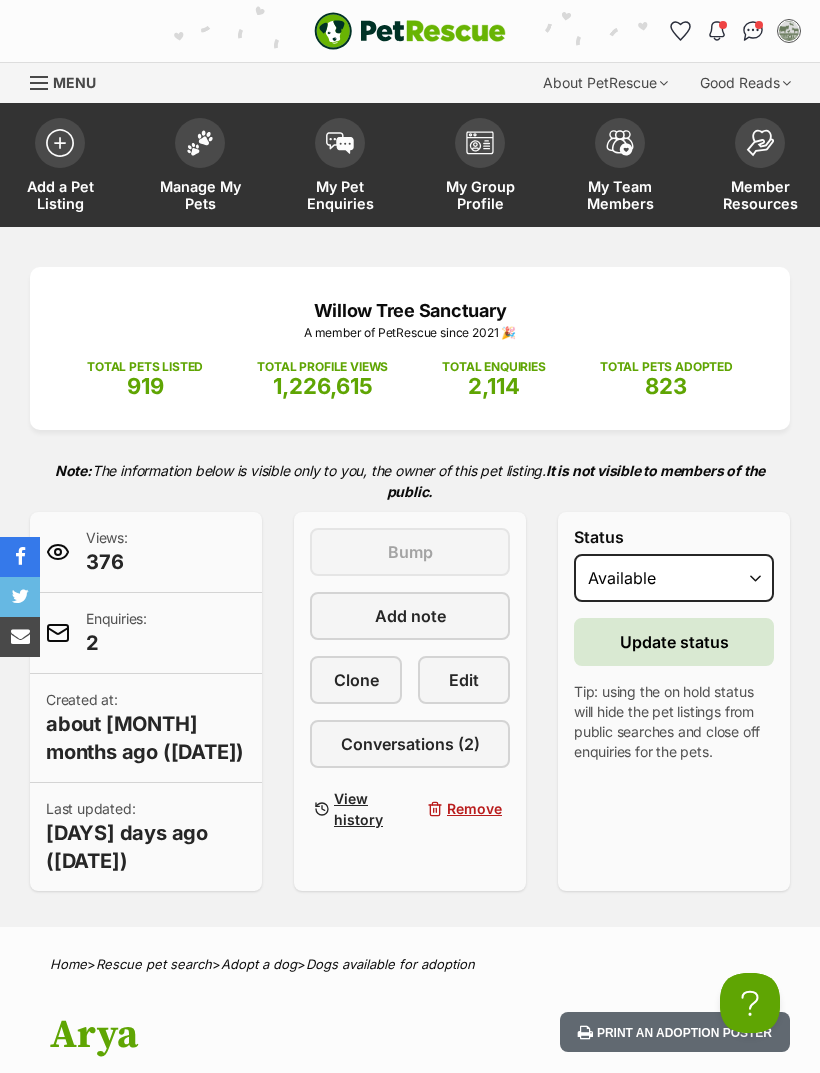 click on "Update status" at bounding box center (674, 642) 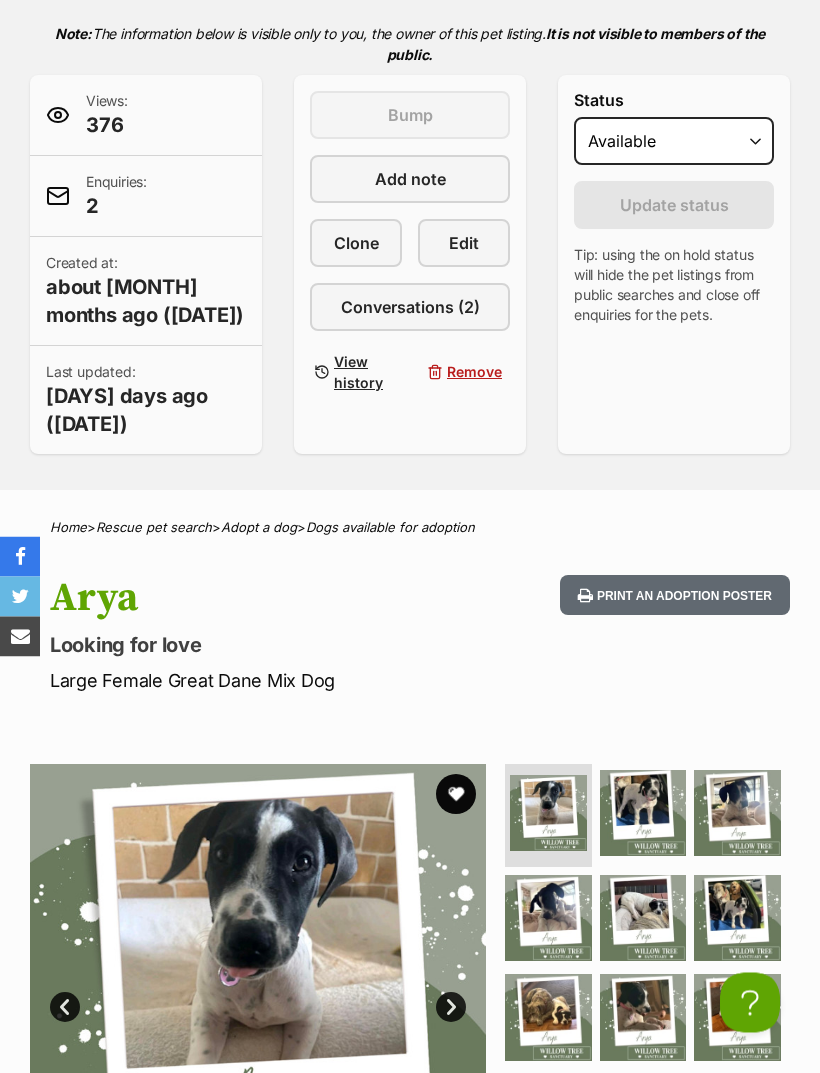 scroll, scrollTop: 438, scrollLeft: 0, axis: vertical 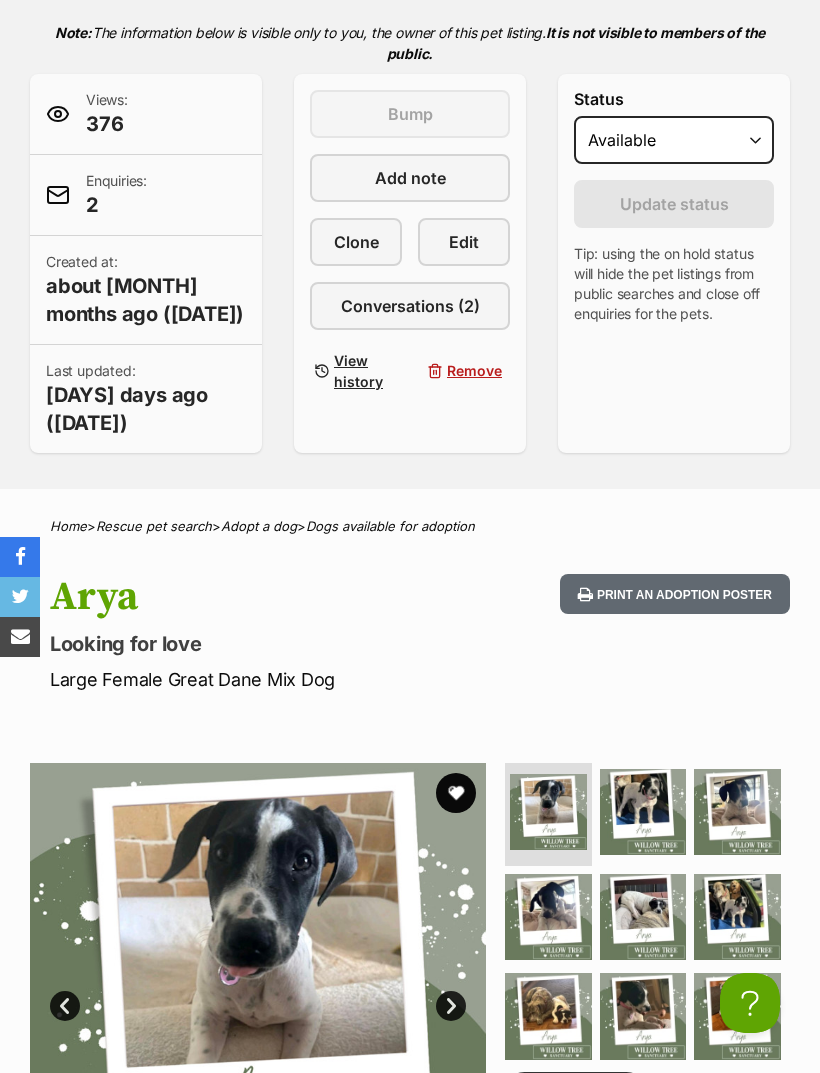 click at bounding box center [643, 812] 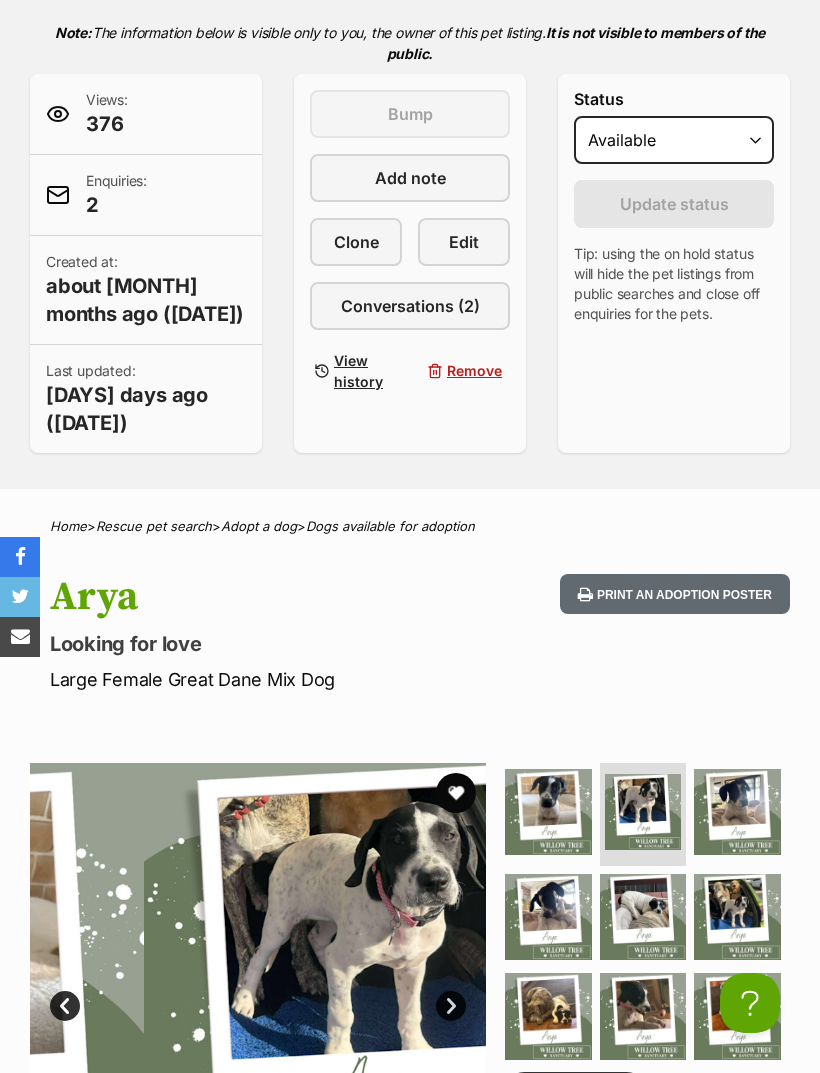 scroll, scrollTop: 0, scrollLeft: 0, axis: both 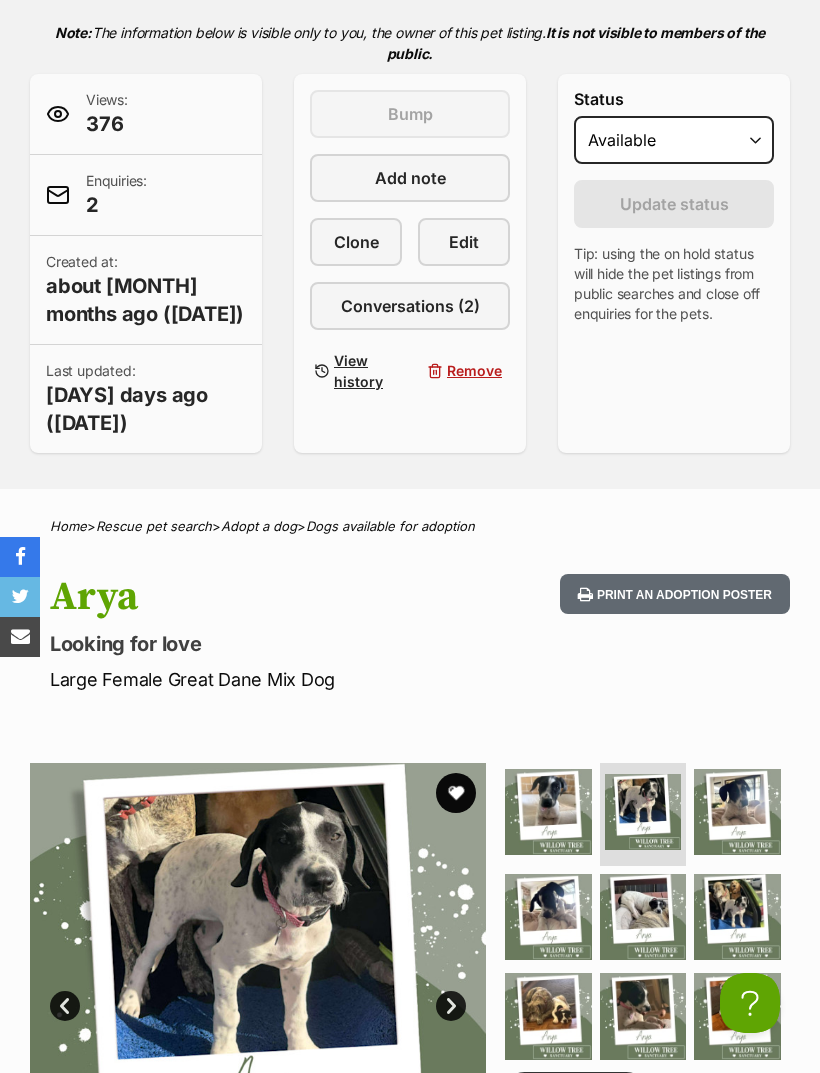 click at bounding box center [737, 812] 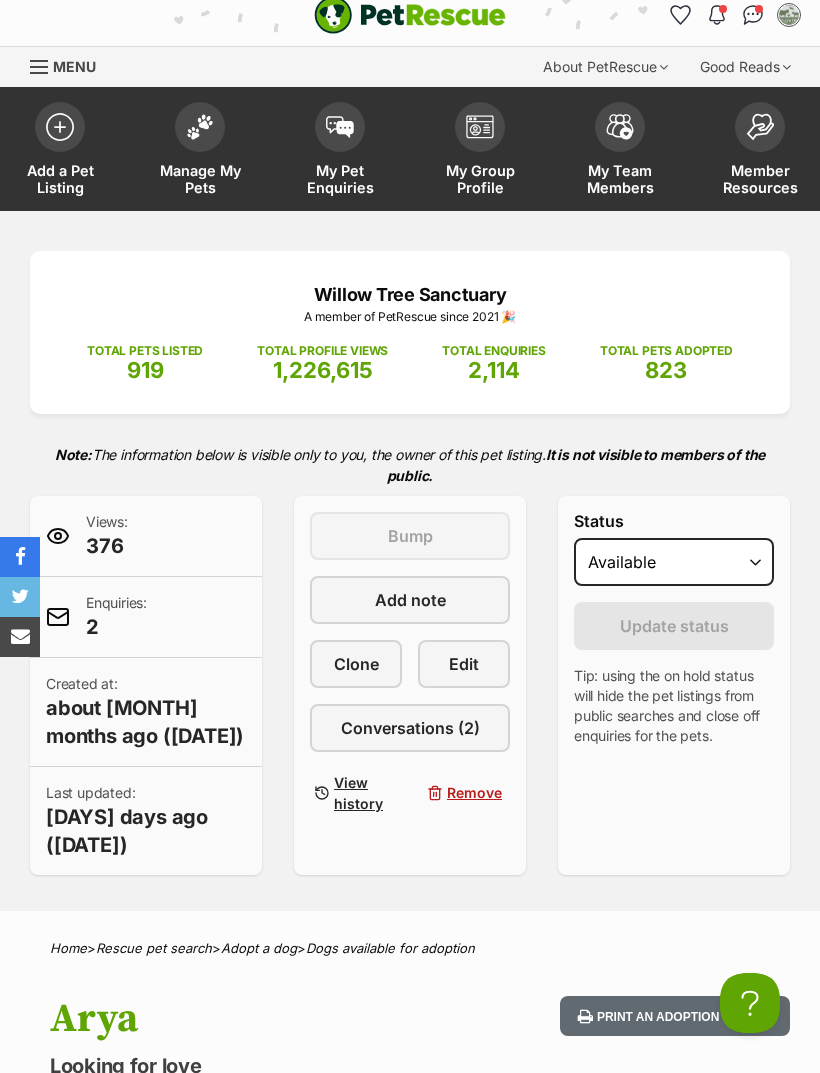 scroll, scrollTop: 0, scrollLeft: 0, axis: both 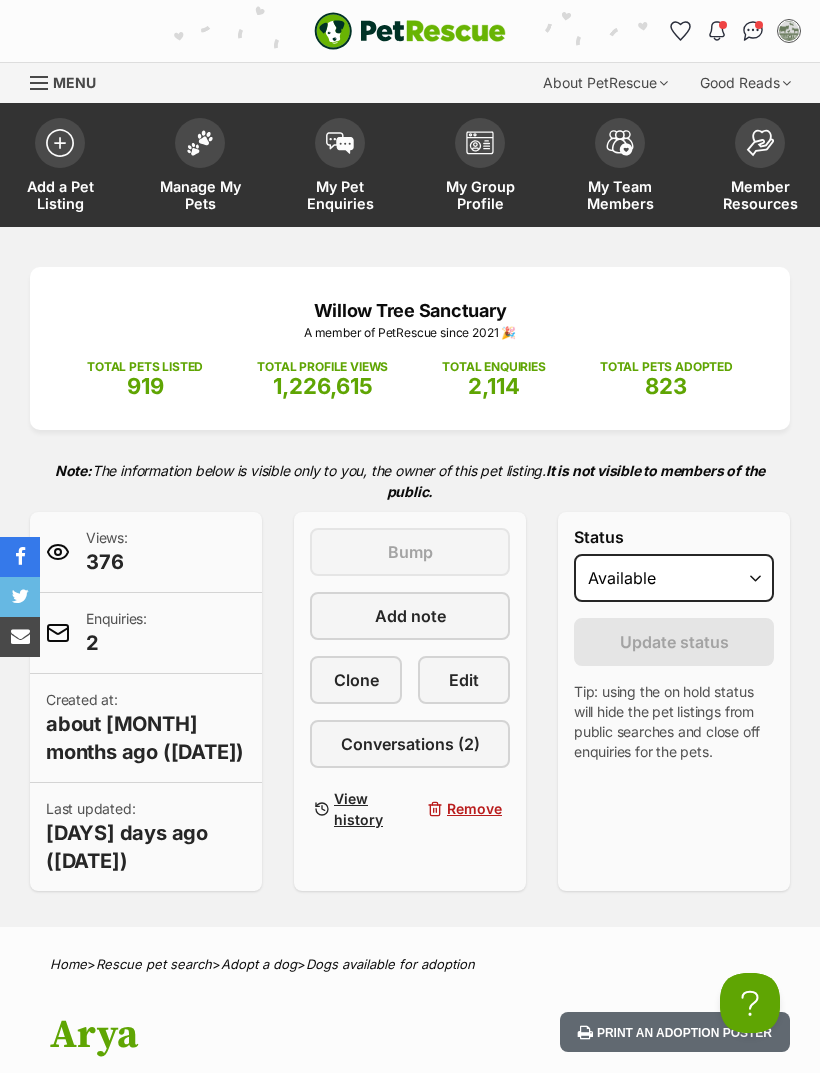 click at bounding box center [200, 143] 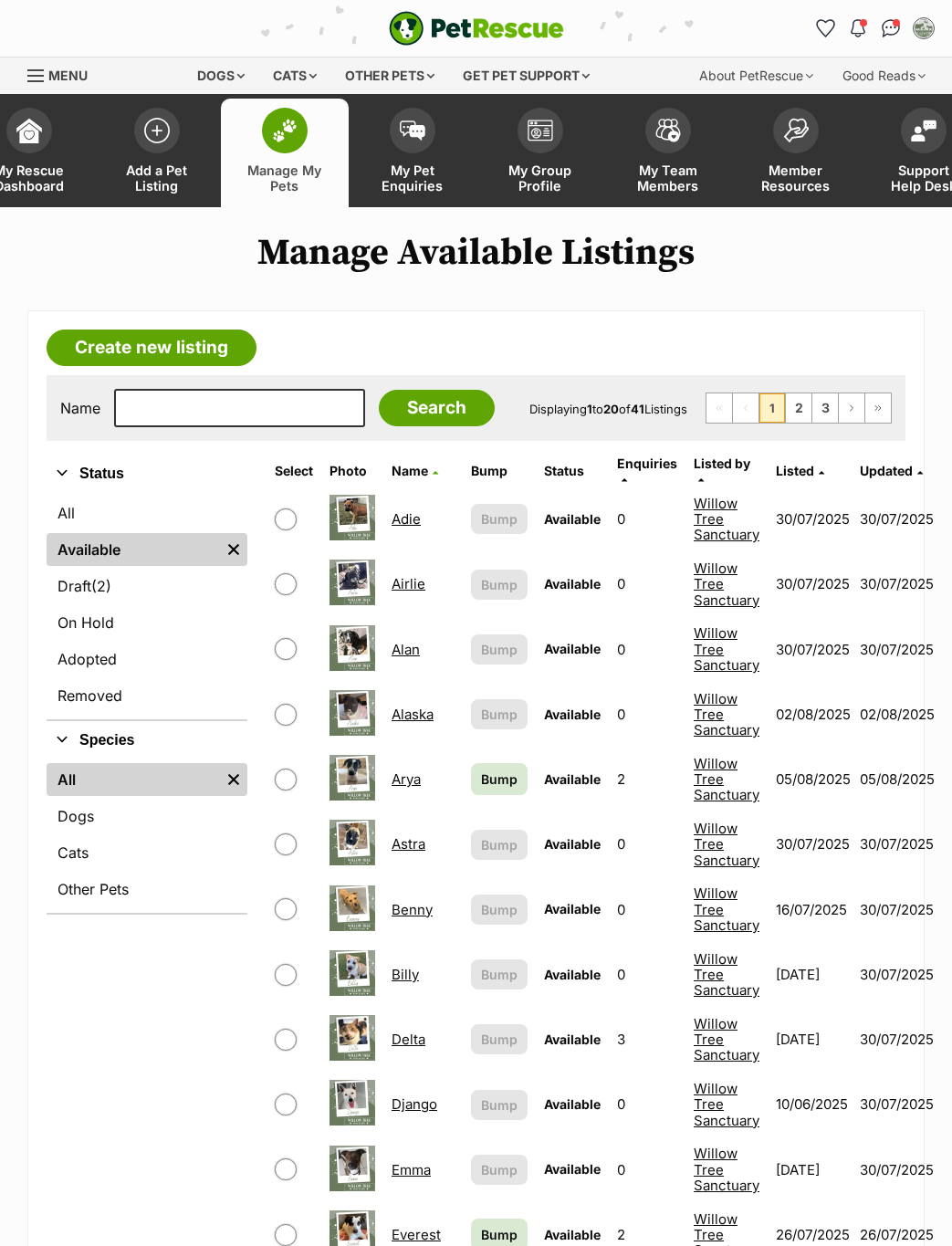 scroll, scrollTop: 26, scrollLeft: 0, axis: vertical 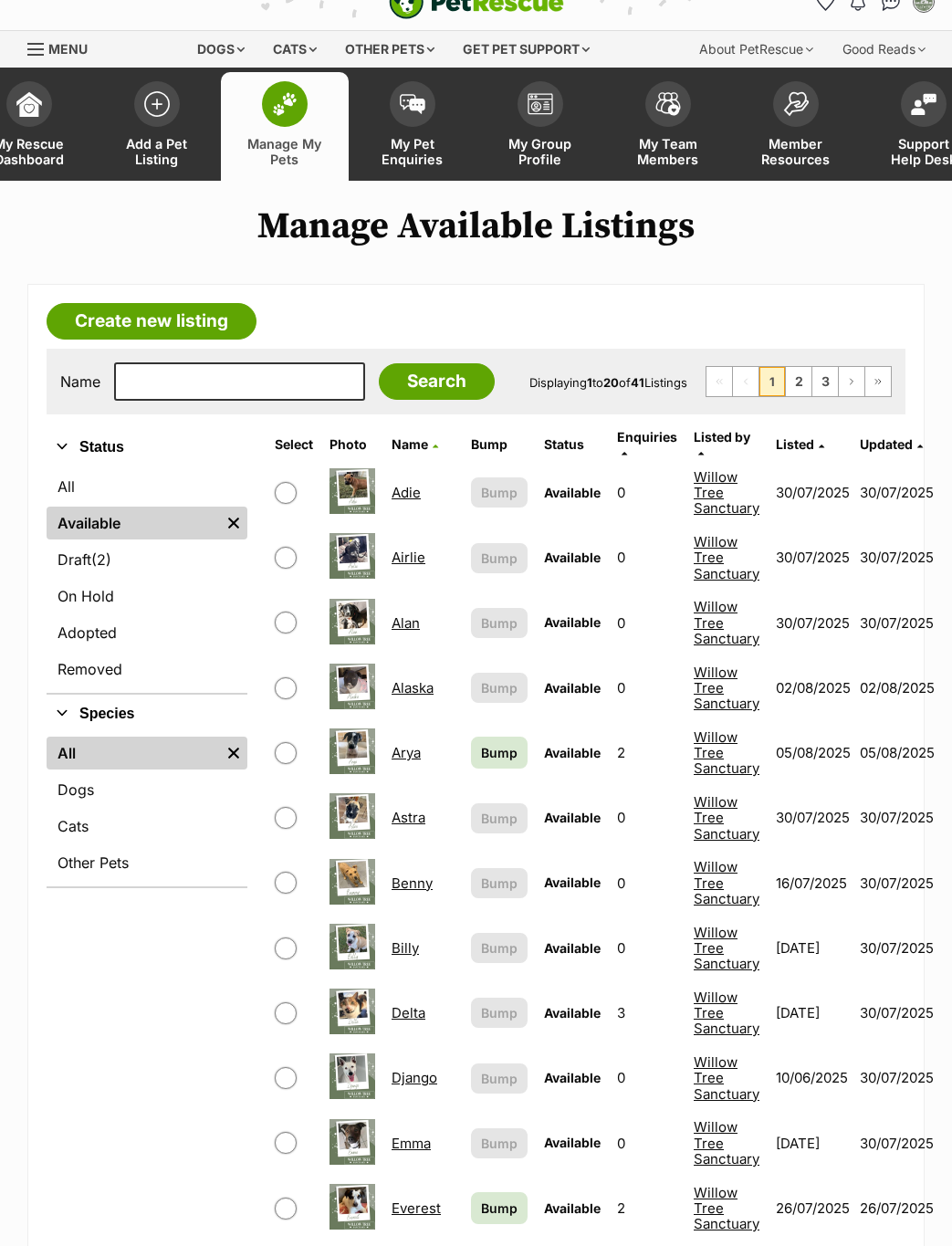 click on "Arya" at bounding box center [406, 752] 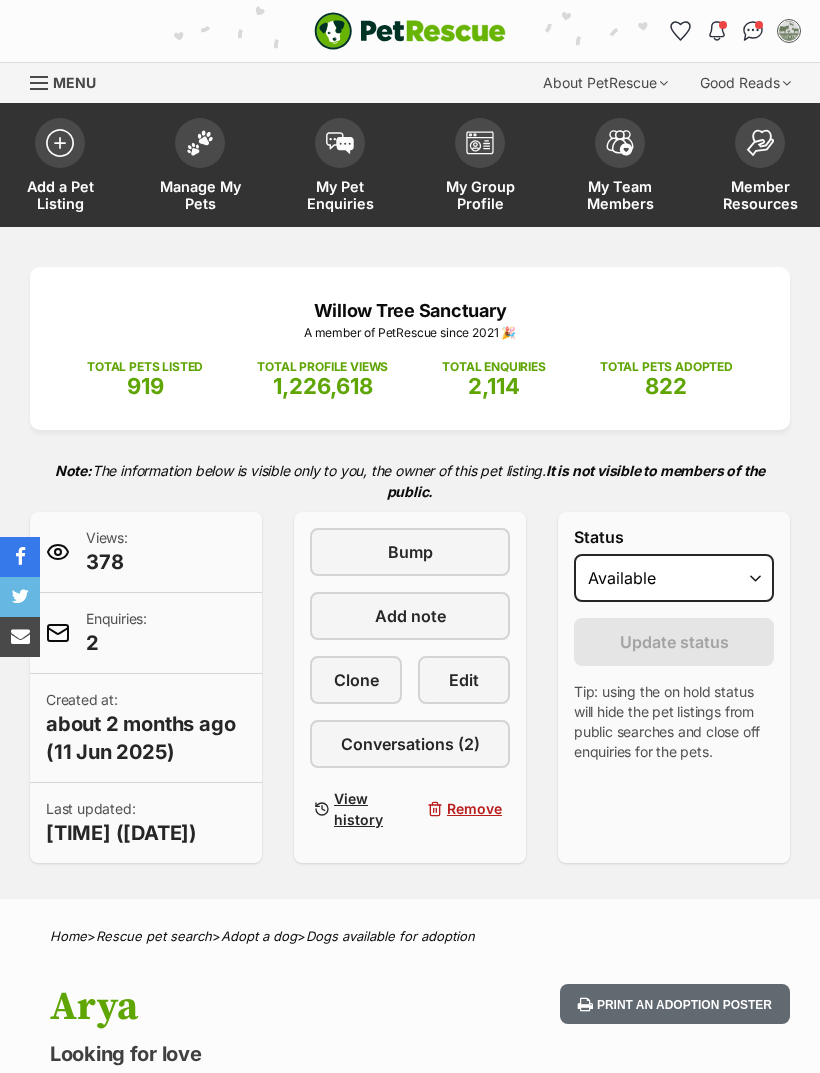 scroll, scrollTop: 0, scrollLeft: 0, axis: both 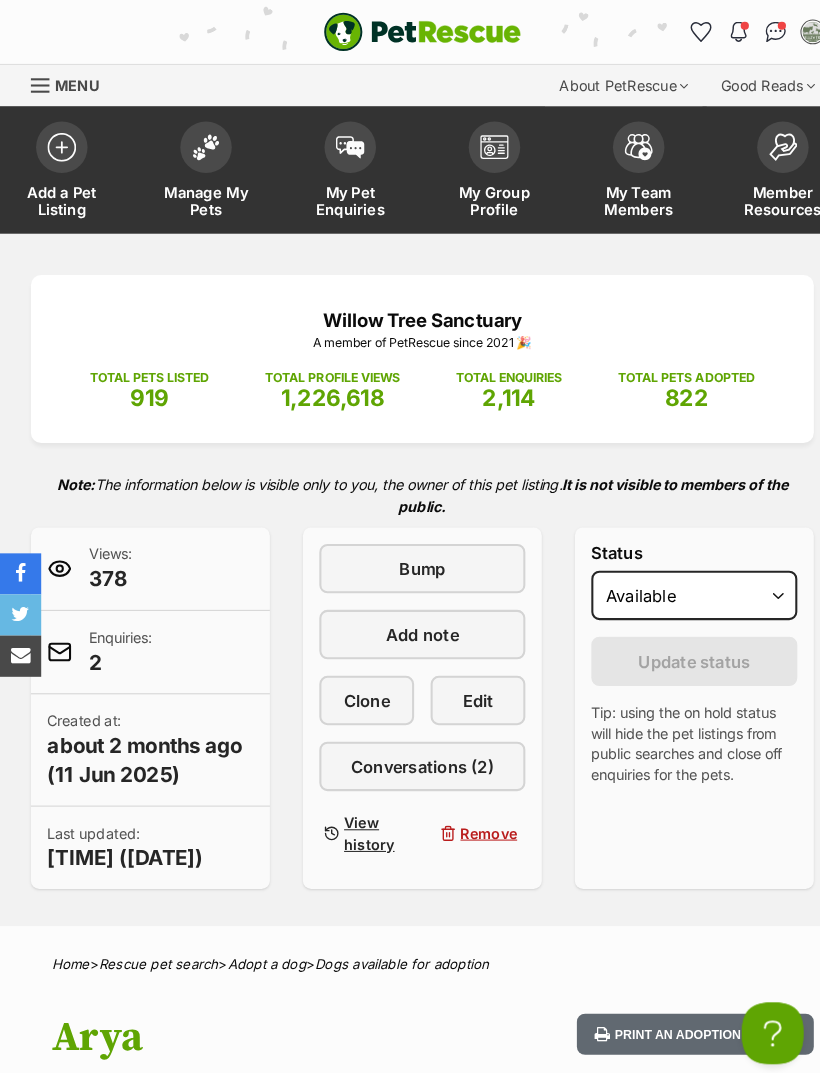 click at bounding box center [200, 143] 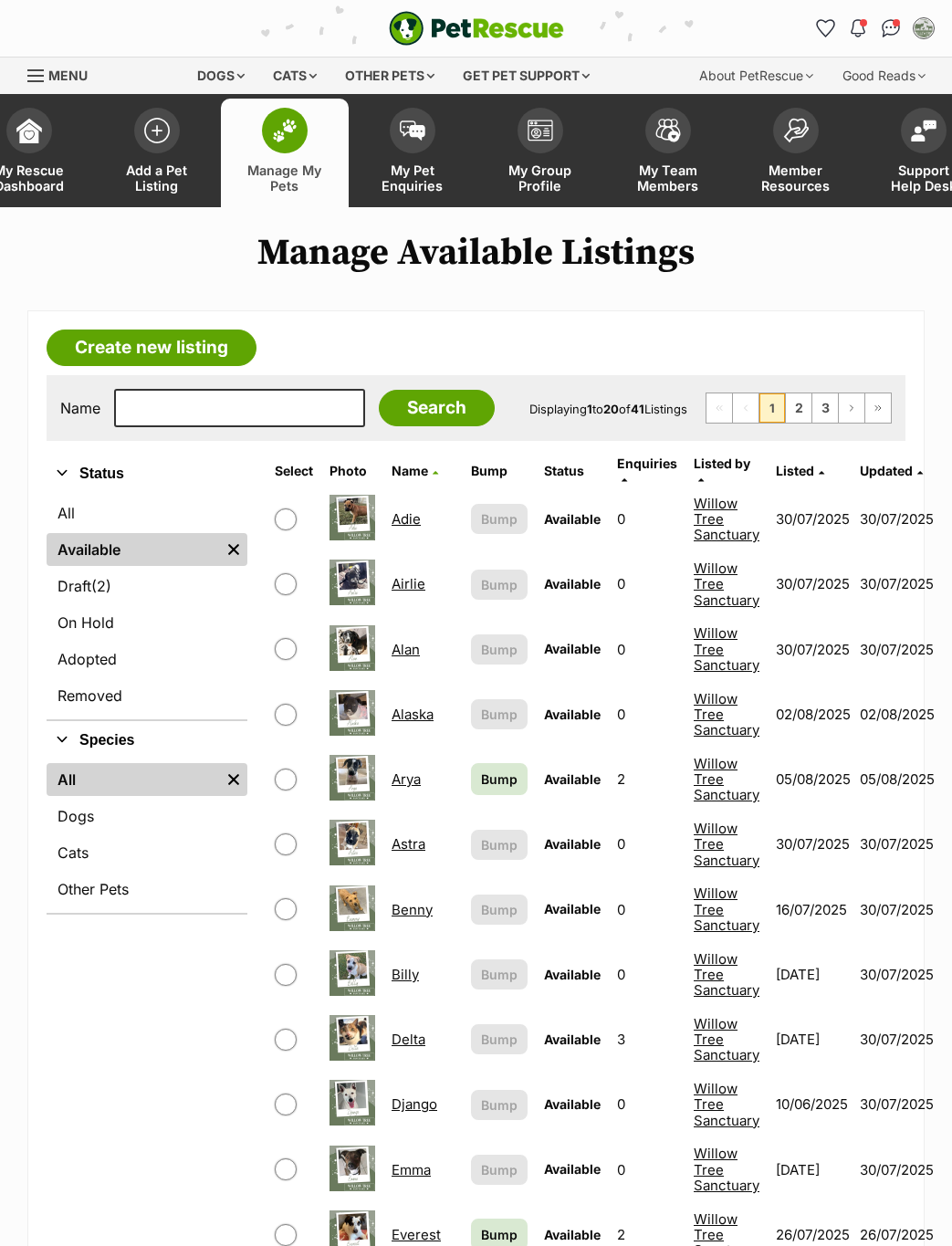 scroll, scrollTop: 0, scrollLeft: 0, axis: both 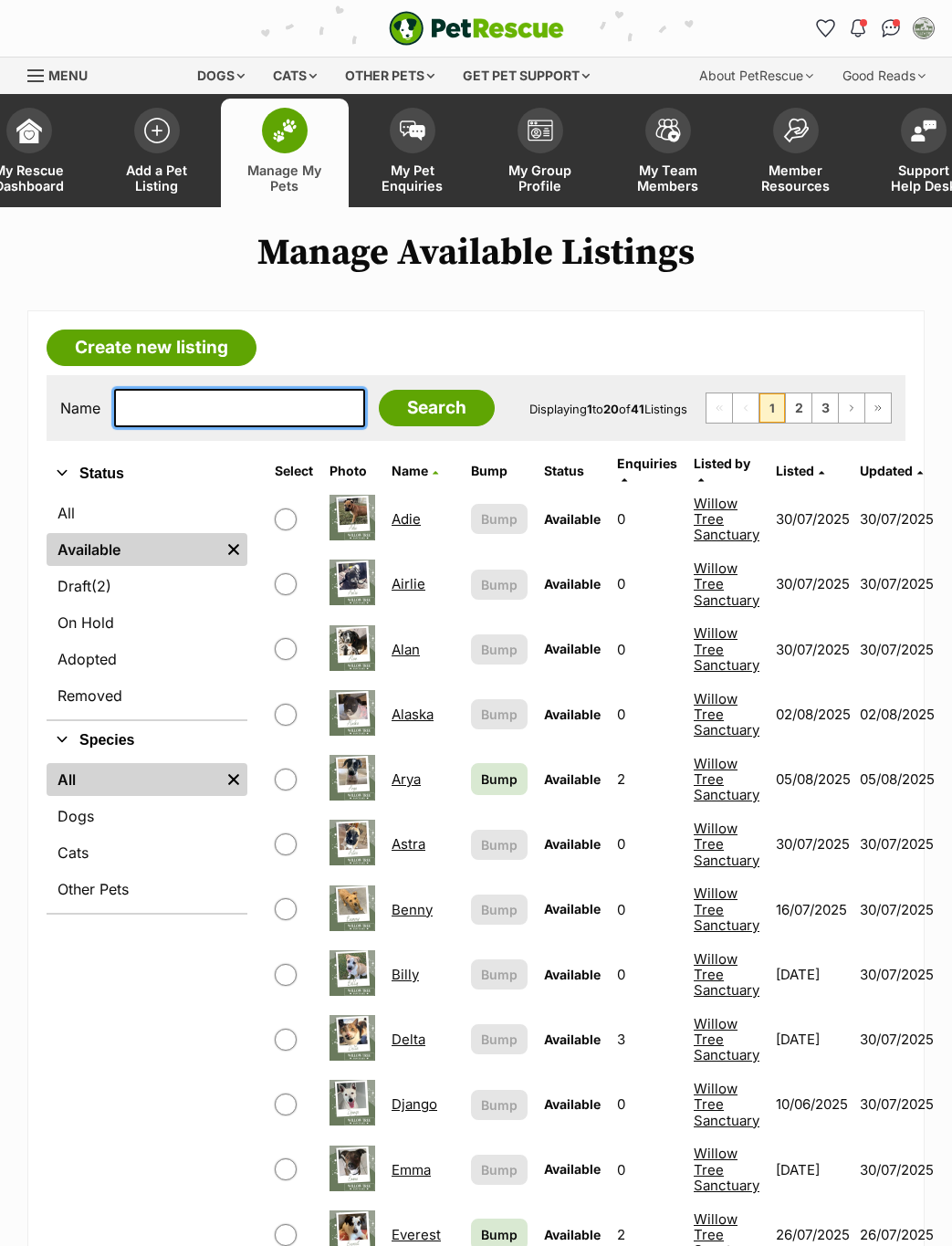 click at bounding box center [239, 408] 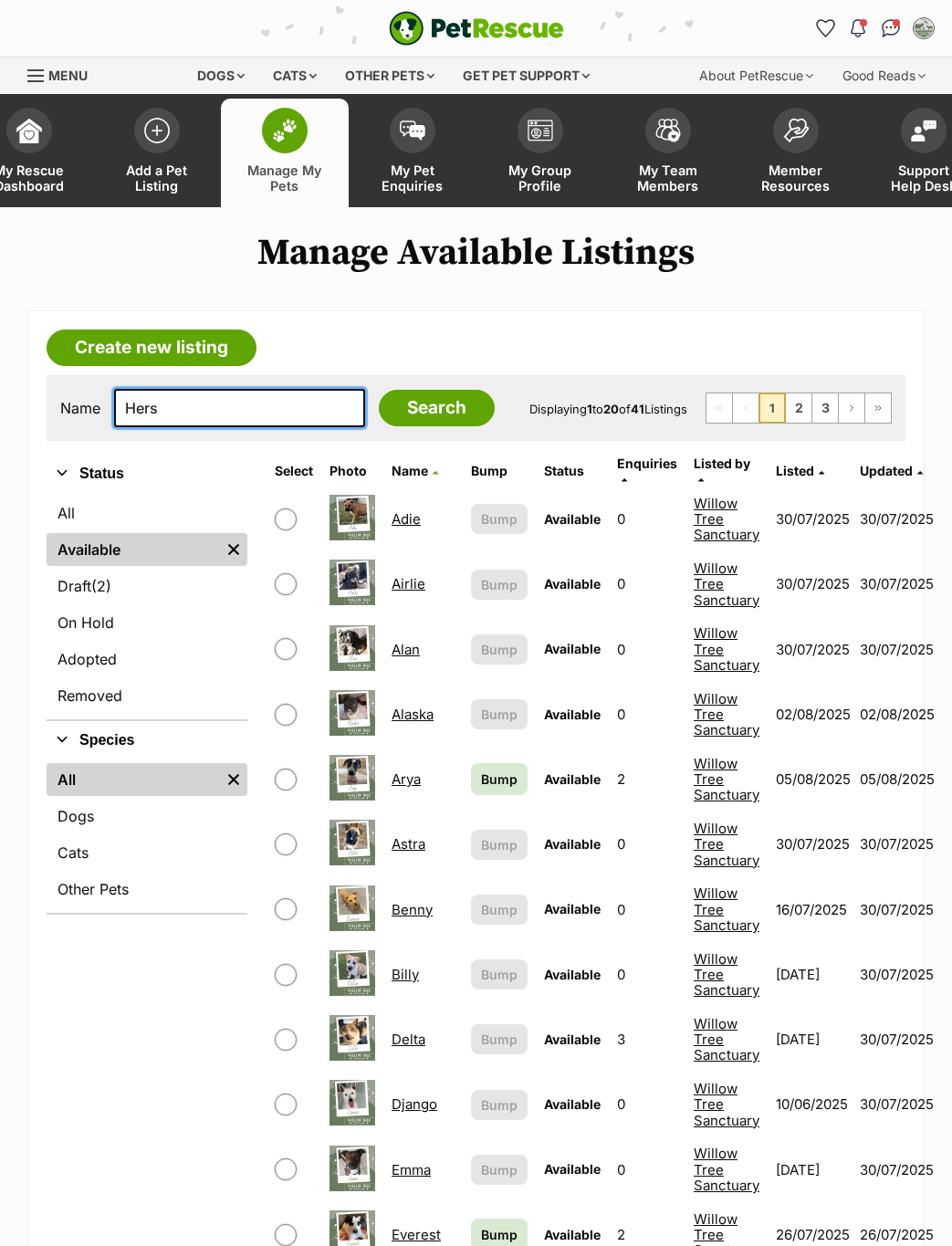 type on "Hers" 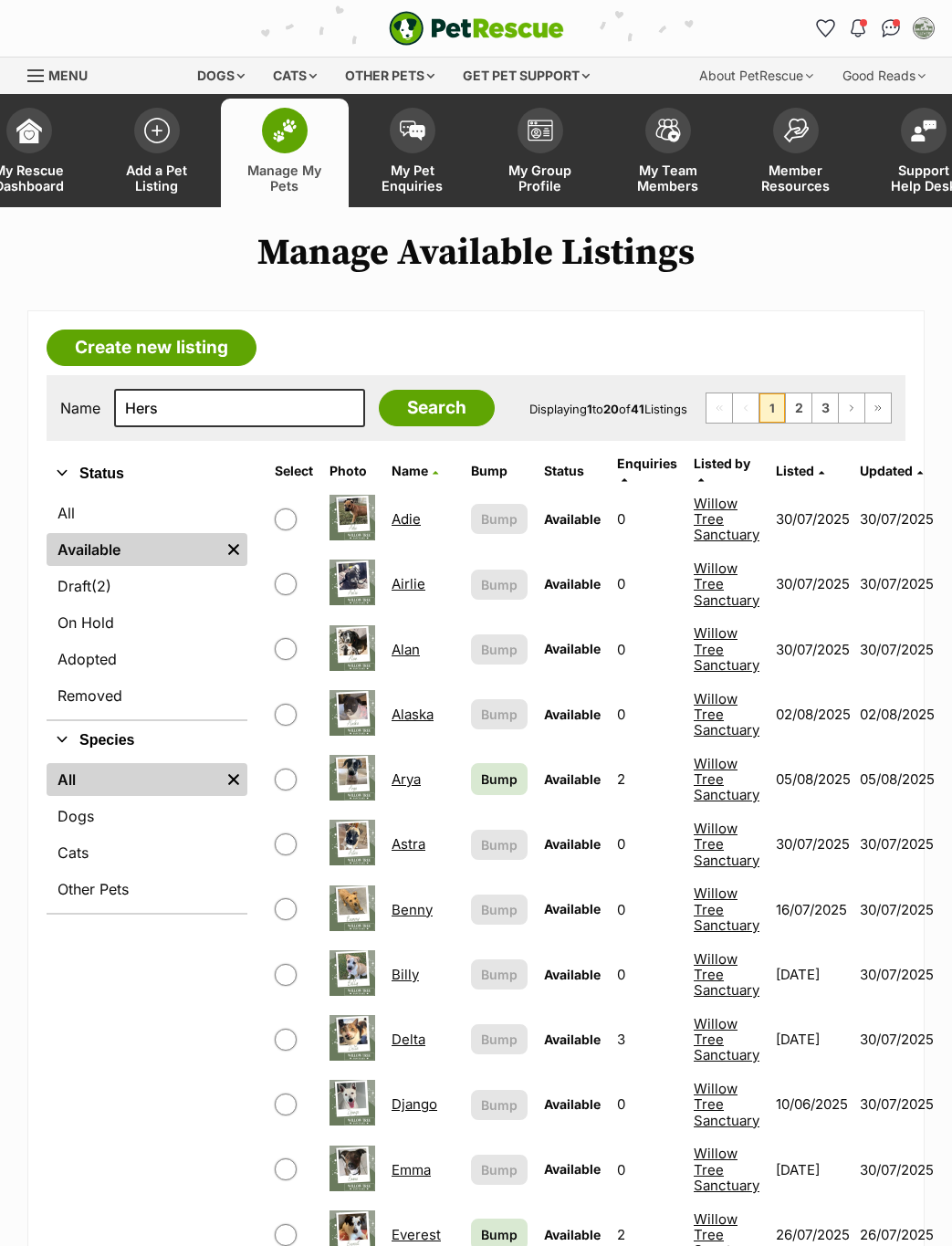 click on "Search" at bounding box center [436, 408] 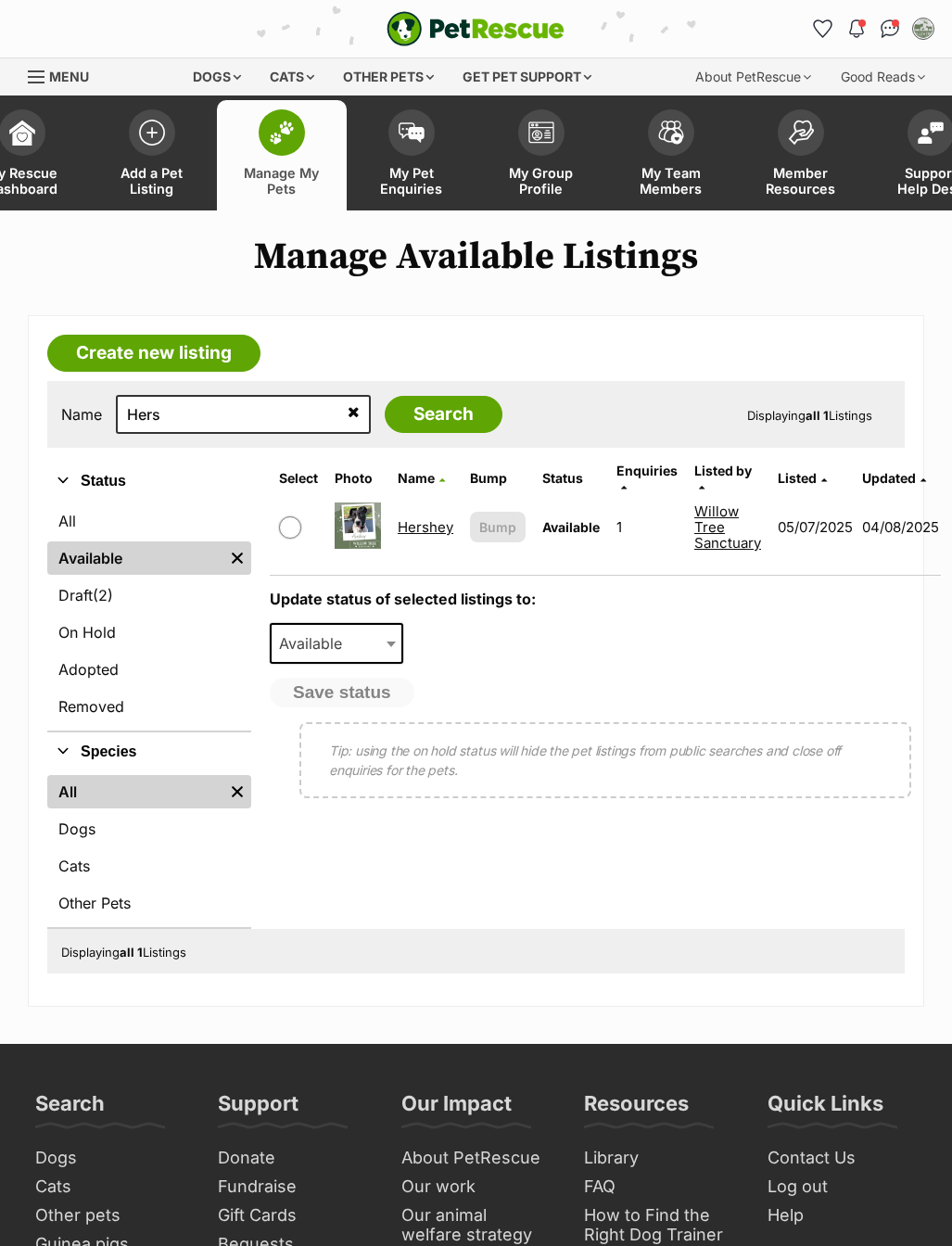 scroll, scrollTop: 0, scrollLeft: 0, axis: both 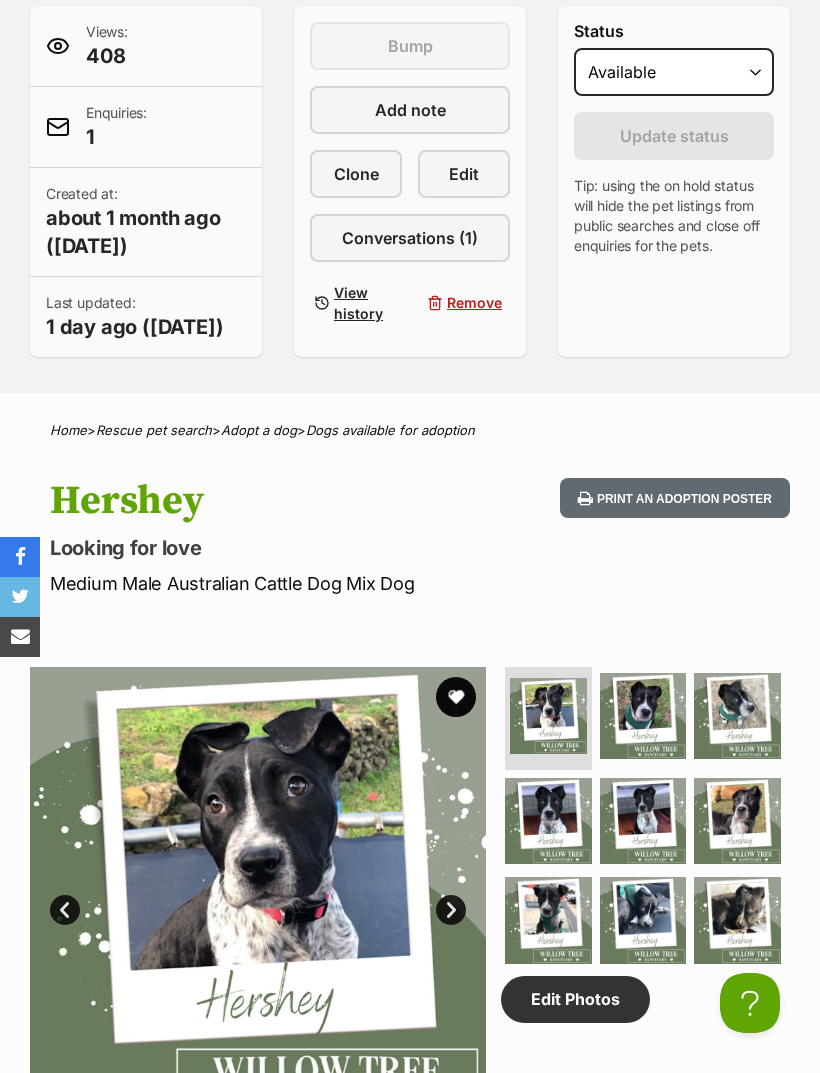 click on "Edit" at bounding box center [464, 174] 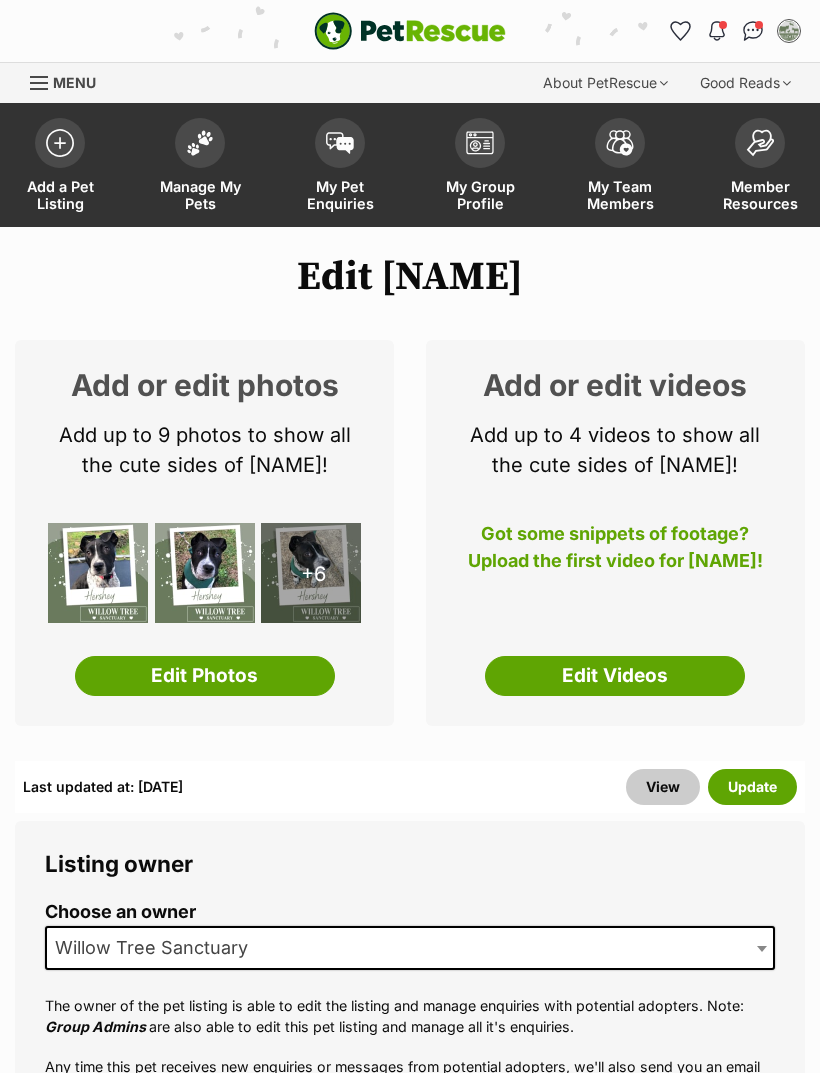 scroll, scrollTop: 0, scrollLeft: 0, axis: both 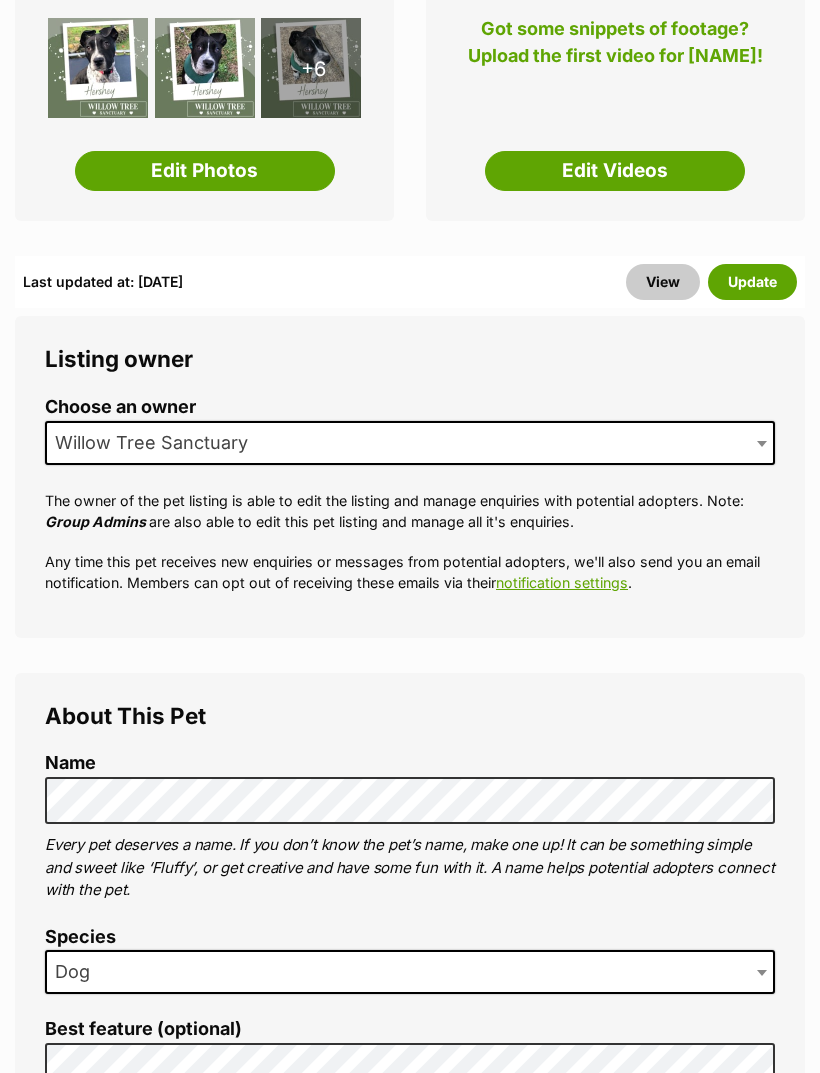 click on "Update" at bounding box center (752, 282) 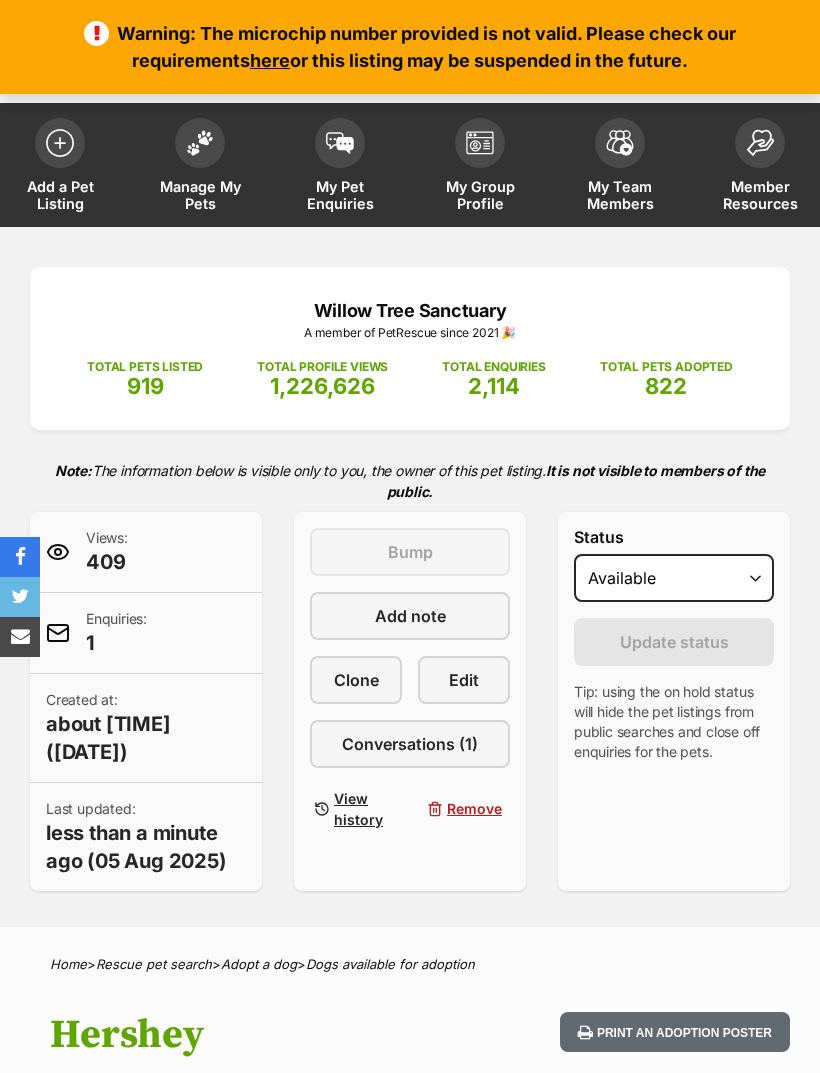 scroll, scrollTop: 0, scrollLeft: 0, axis: both 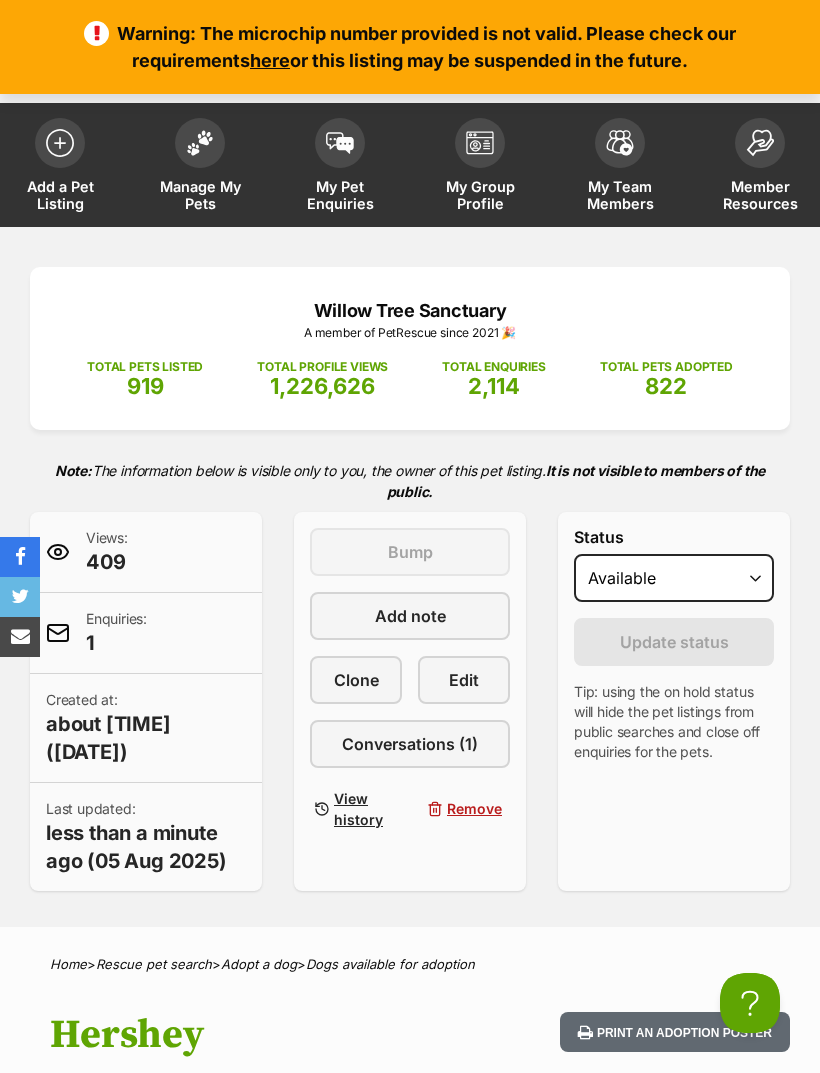 click at bounding box center [200, 143] 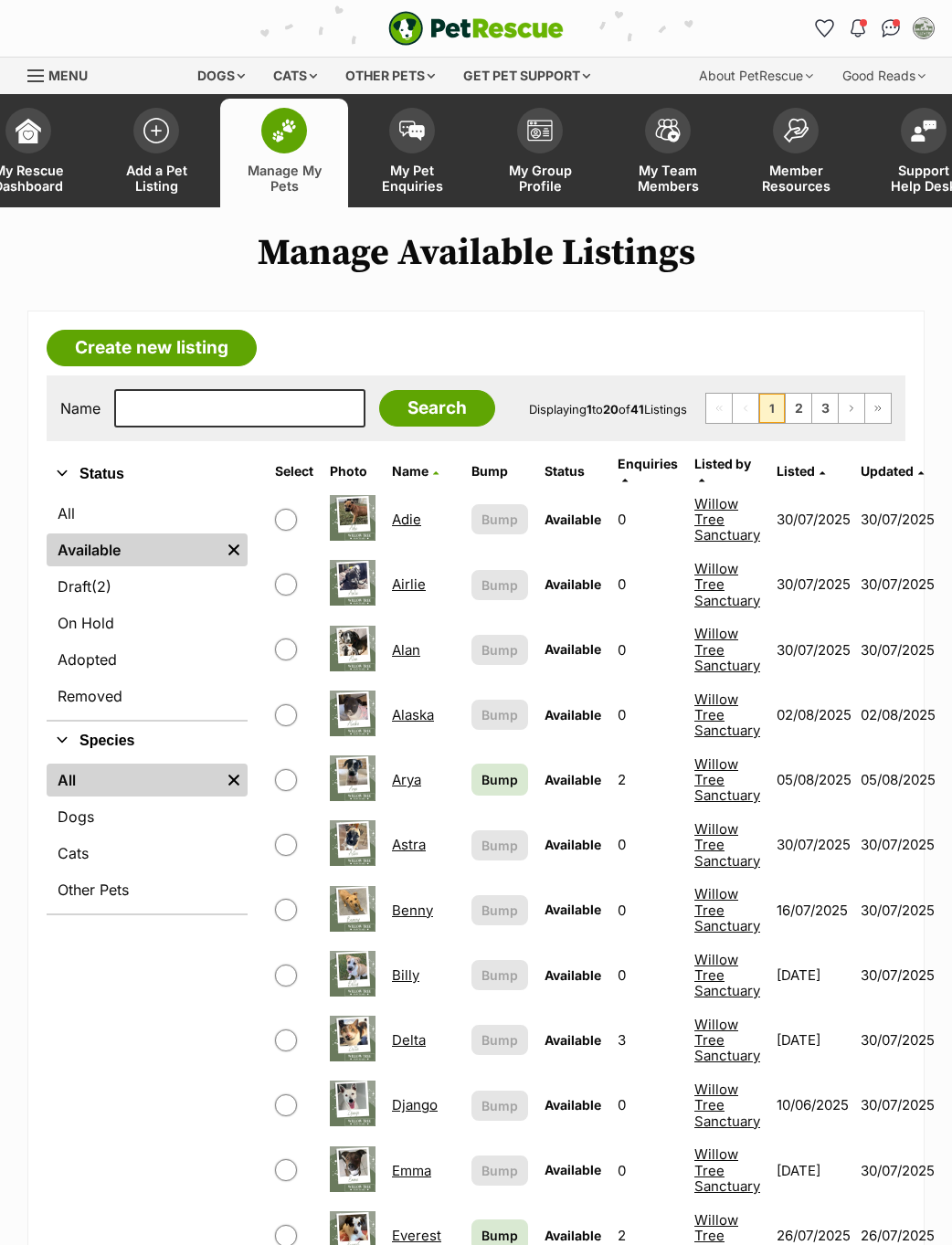 scroll, scrollTop: 0, scrollLeft: 0, axis: both 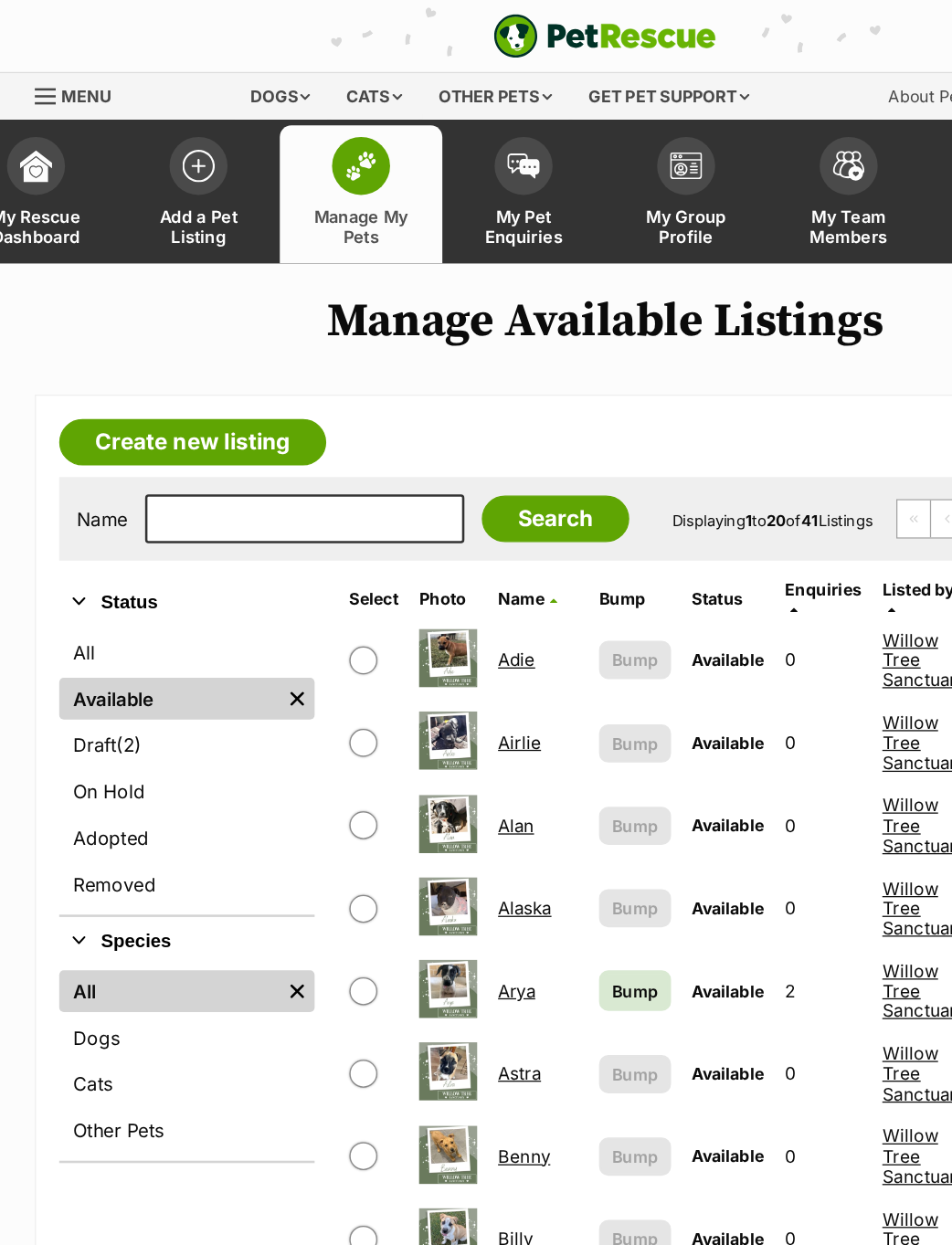 click on "Create new listing" at bounding box center (152, 348) 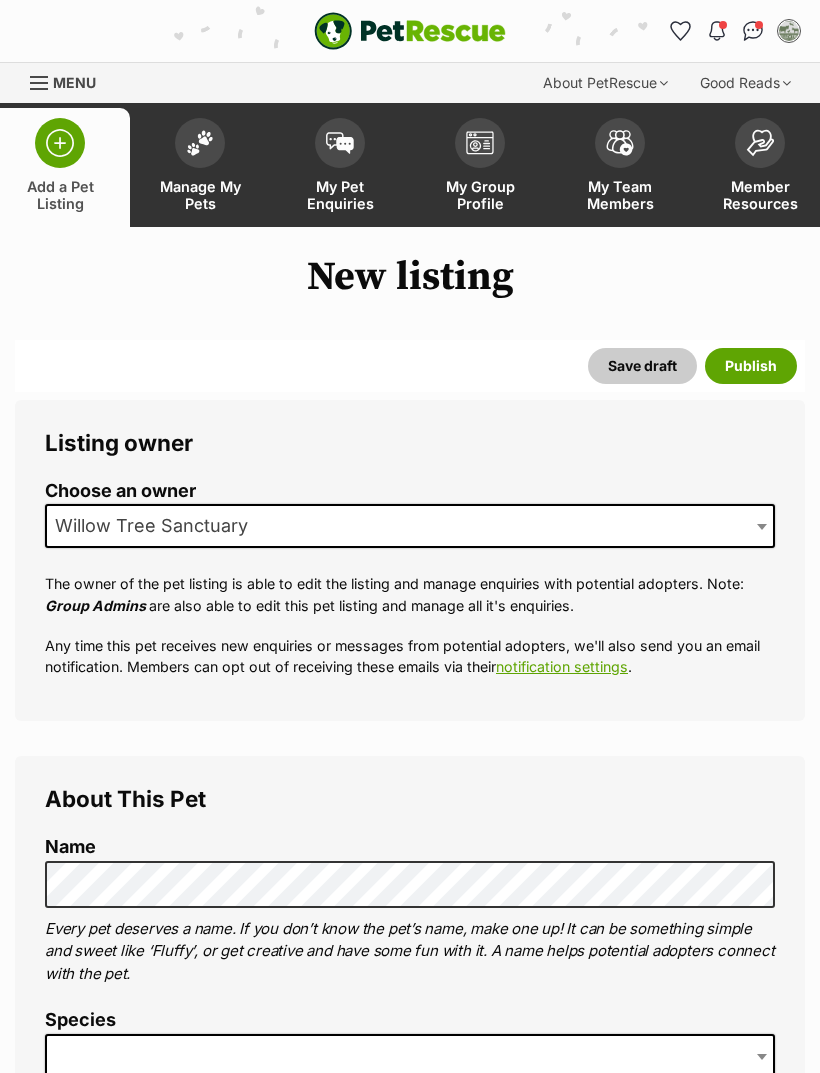scroll, scrollTop: 260, scrollLeft: 0, axis: vertical 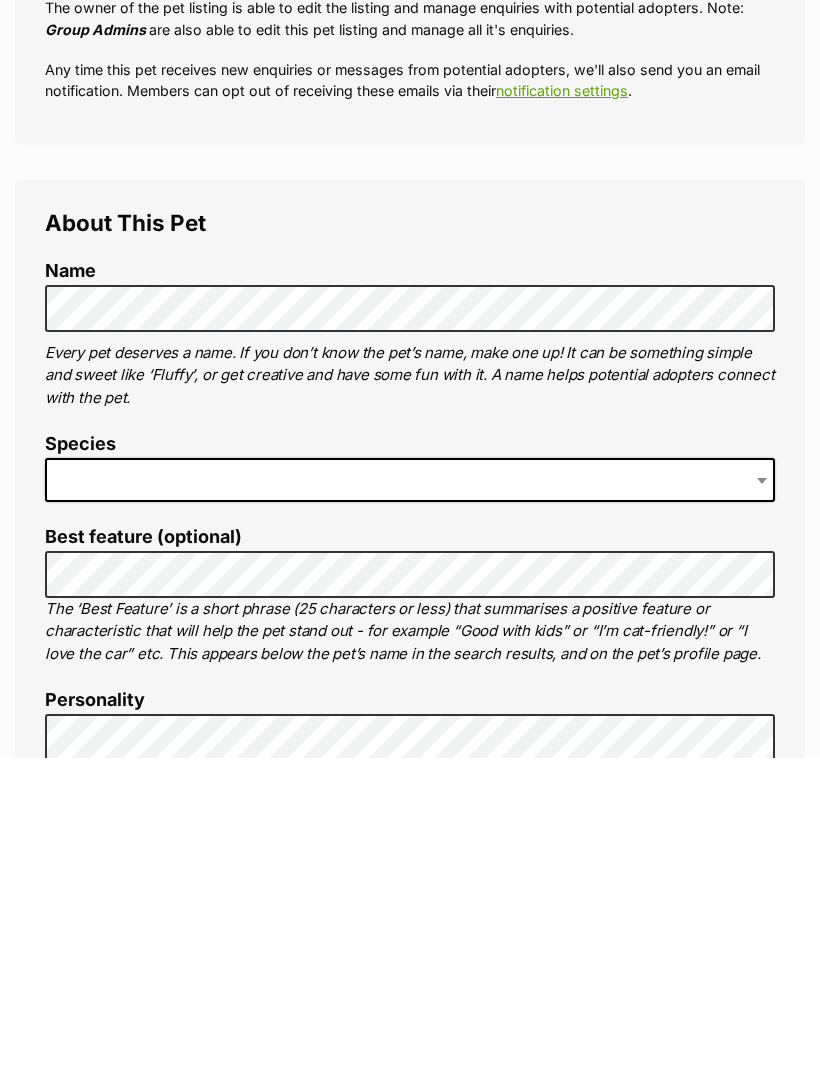 click at bounding box center (410, 796) 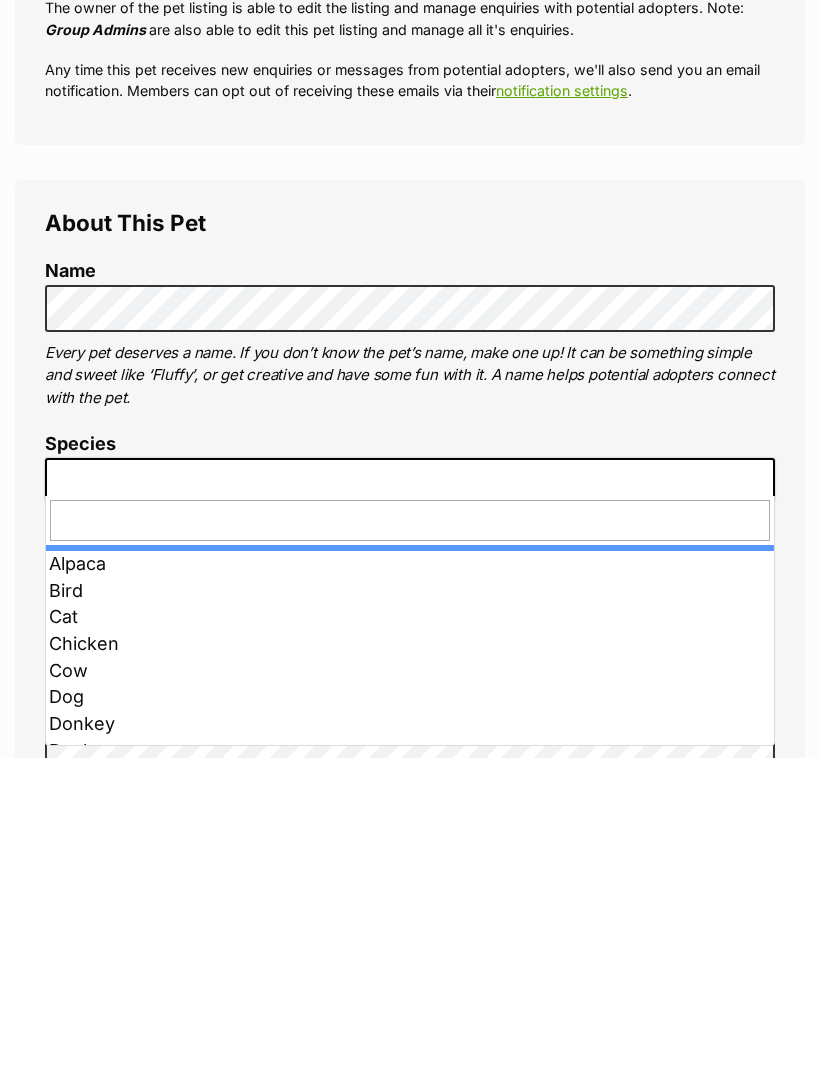 scroll, scrollTop: 576, scrollLeft: 0, axis: vertical 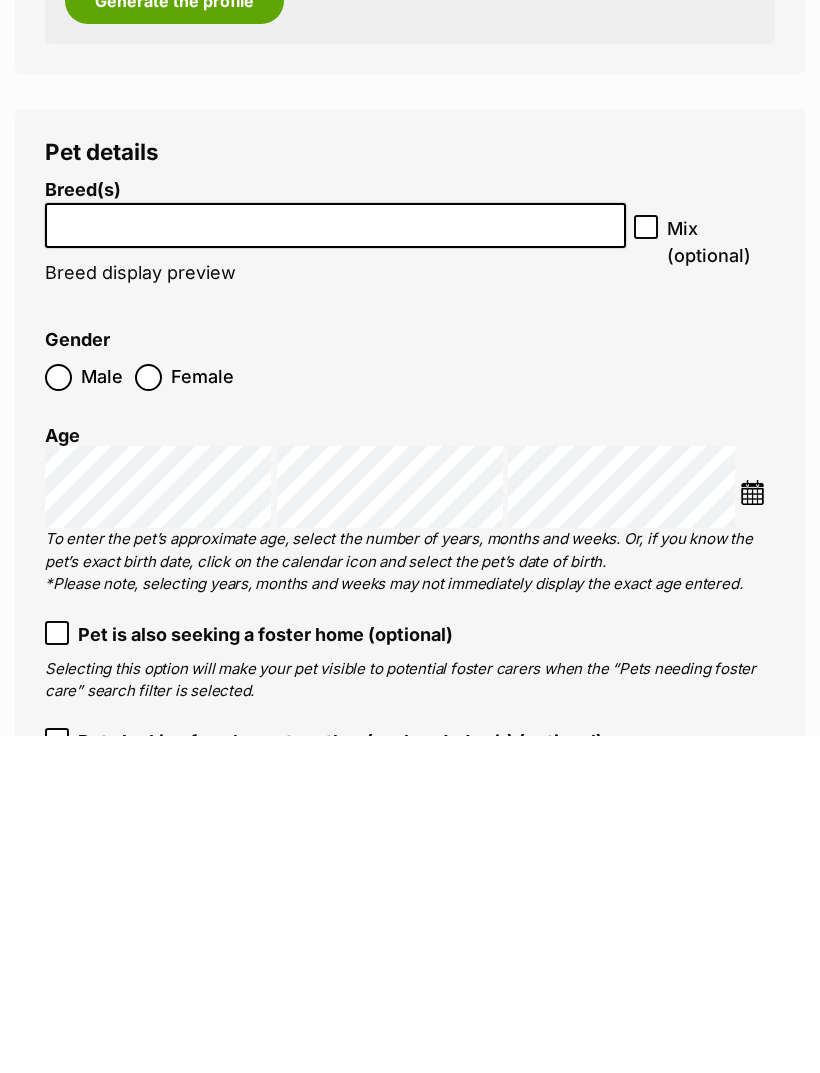 click at bounding box center (335, 557) 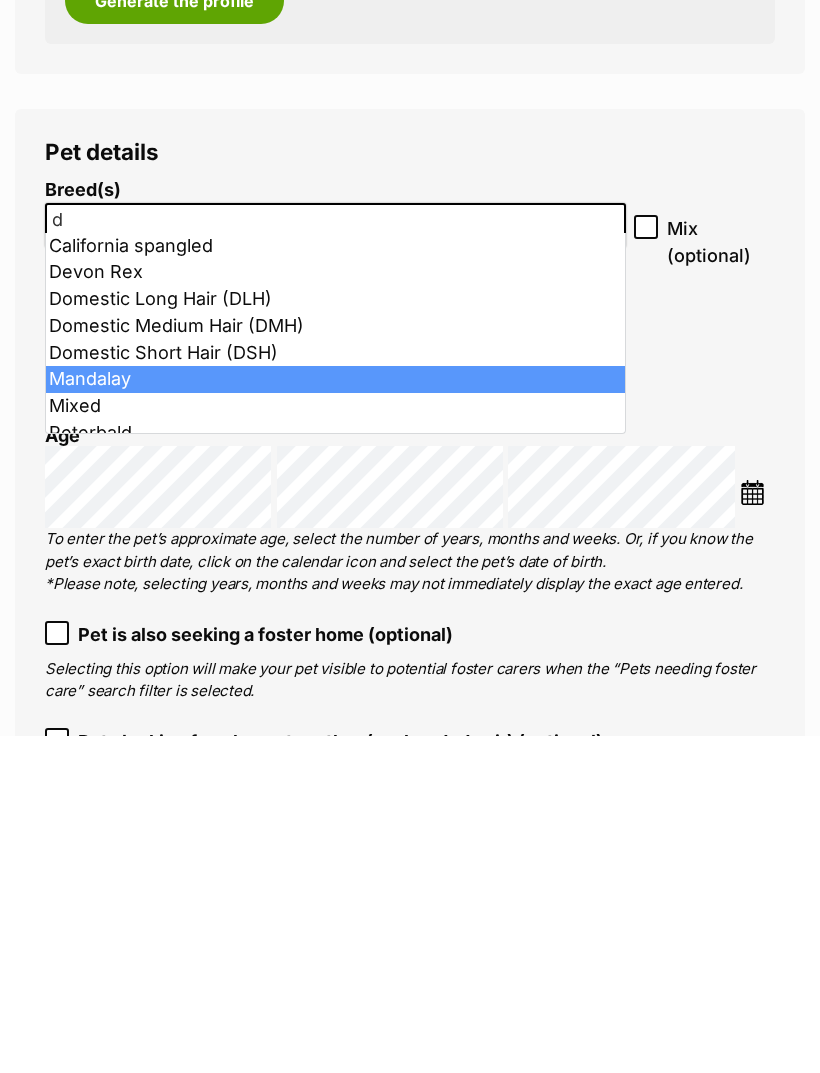 type on "d" 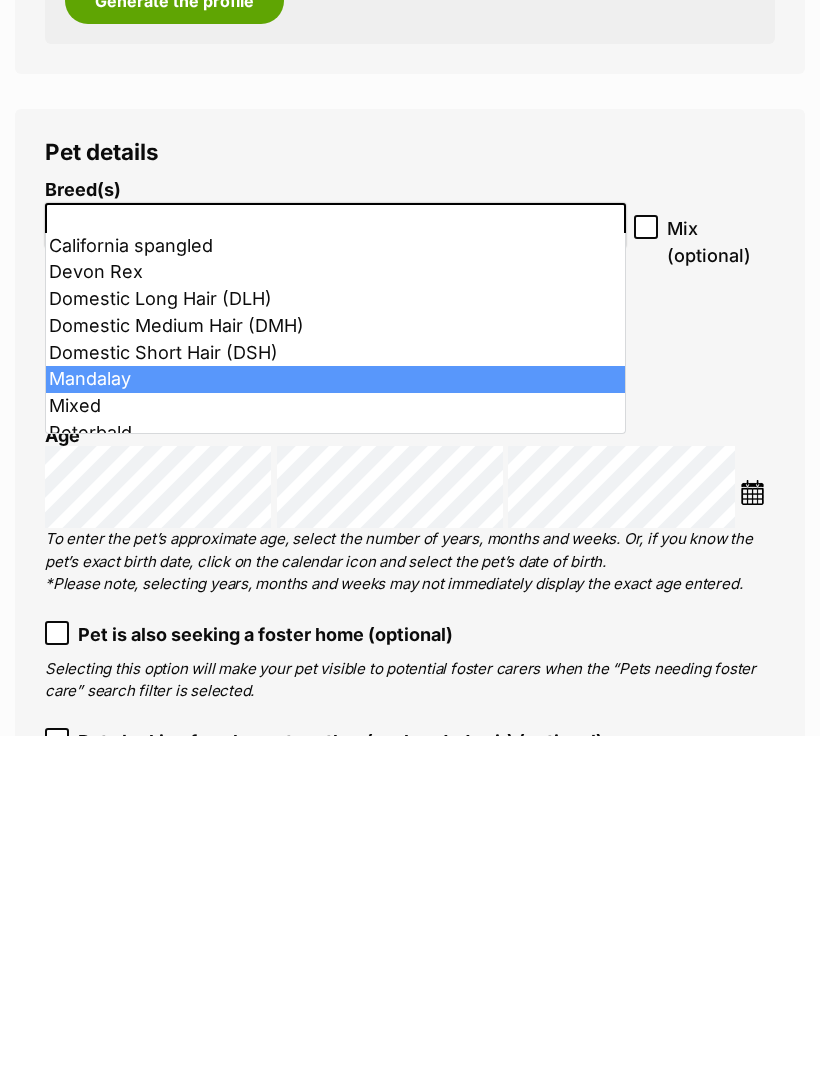 scroll, scrollTop: 3089, scrollLeft: 0, axis: vertical 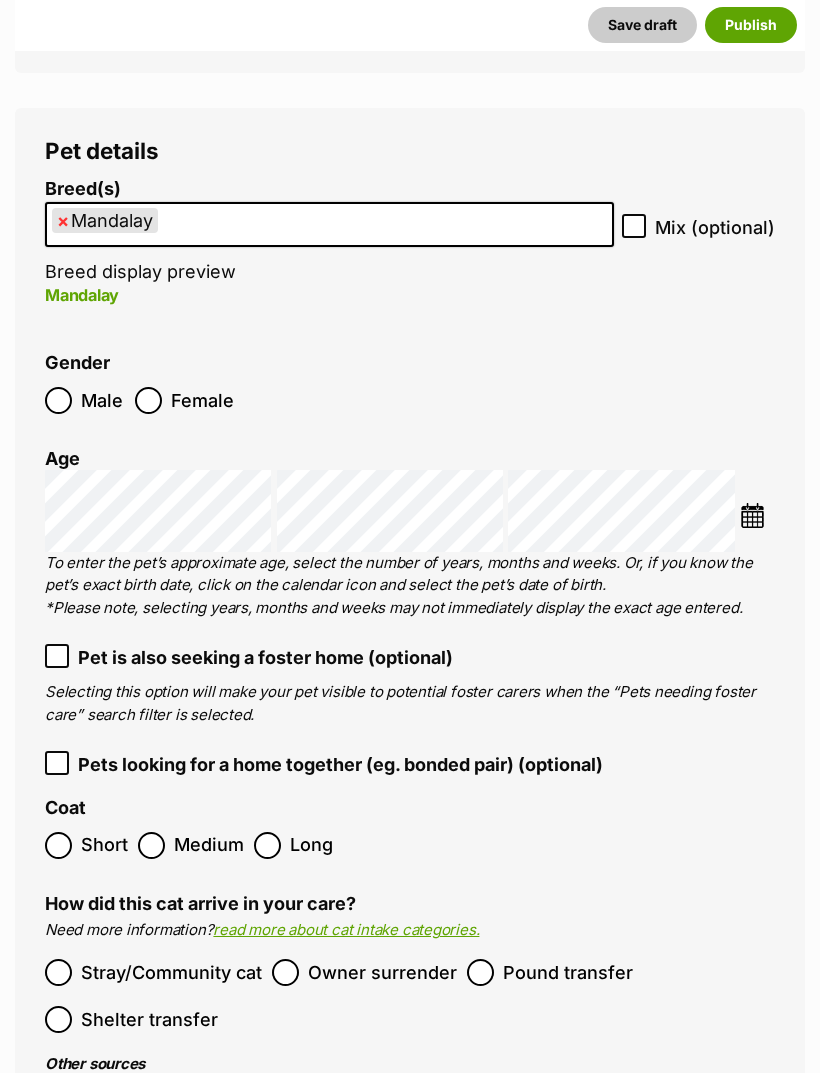 click on "Breed(s)
Mandalay Abyssinian
American Bobtail
American Curl
American Shorthair
American Wirehair
Australian Mist
Australian Tiffanies
Balinese
Bengal
Birman
Bombay
British Shorthair
Burmese
Burmilla
California spangled
Chantilly-Tiffany
Chartreux
Chinchilla
Colourpoint Shorthair
Cornish Rex
Cymric
Devon Rex
Domestic Long Hair (DLH)
Domestic Medium Hair (DMH)
Domestic Short Hair (DSH)
Egyptian Mau
European Shorthair
Exotic Shorthair
Foreign White
Havana Brown
Himalayan
Japanese Bobtail
Javanese
Khao Manee
Korat
La Perm
Layanese
Lykoi
Maine Coon
Manx
Mixed
Moggie
Munchkin
Nebelung
Norwegian Forest Cat
Ocicat
Ojos Azules
Oriental Longhair
Oriental Shorthair
Persian
Peterbald
Pixie Bob
Ragamuffin
Ragdoll
Russian Blue
Scottish Fold
Scottish Fold Longhair
Scottish Shorthair
Selkirk Rex
Selkirk Rex Longhair
Siamese
Siberian
Singapura
Snowshoe
Somali
Sphynx
Tonkinese
Toyger
Van" at bounding box center (329, 253) 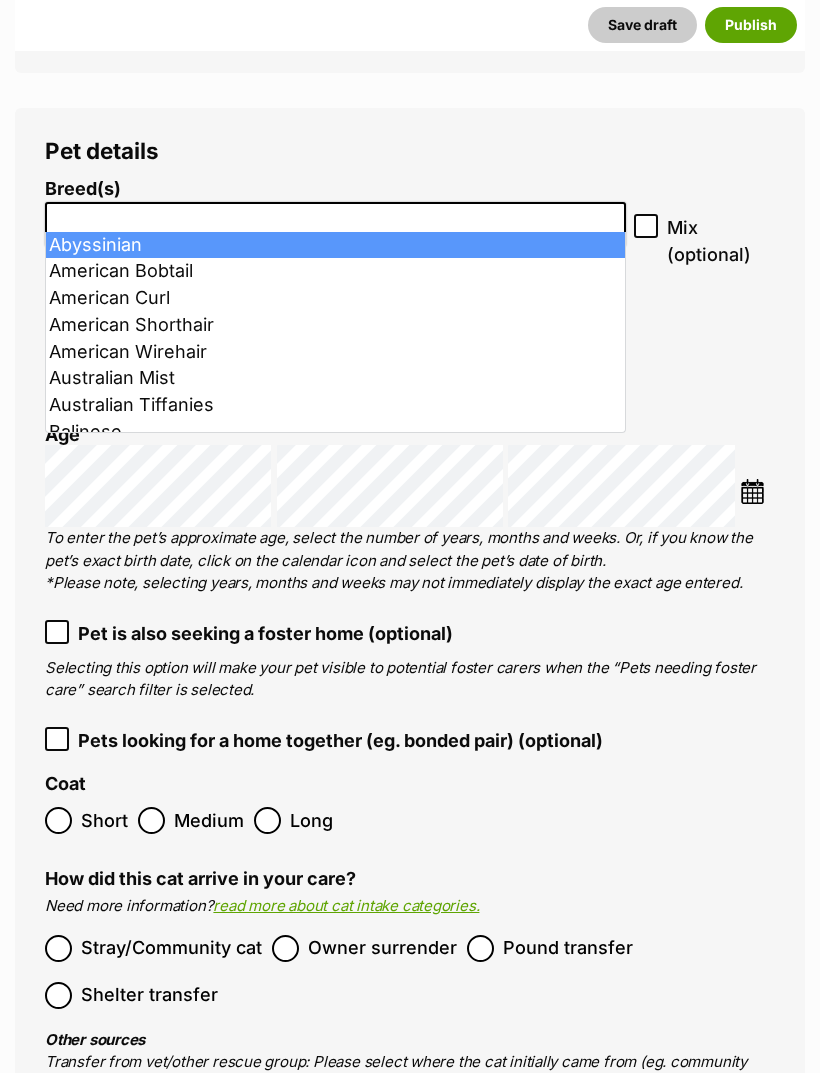 click at bounding box center [335, 219] 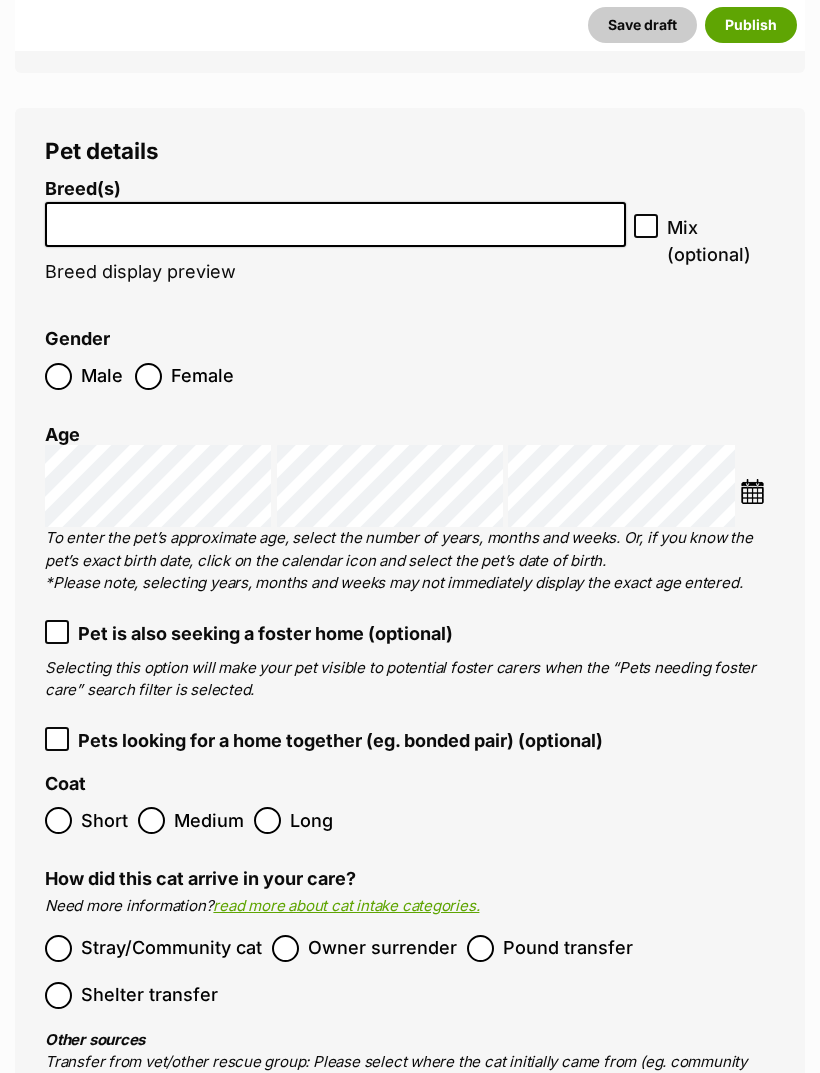click at bounding box center [335, 219] 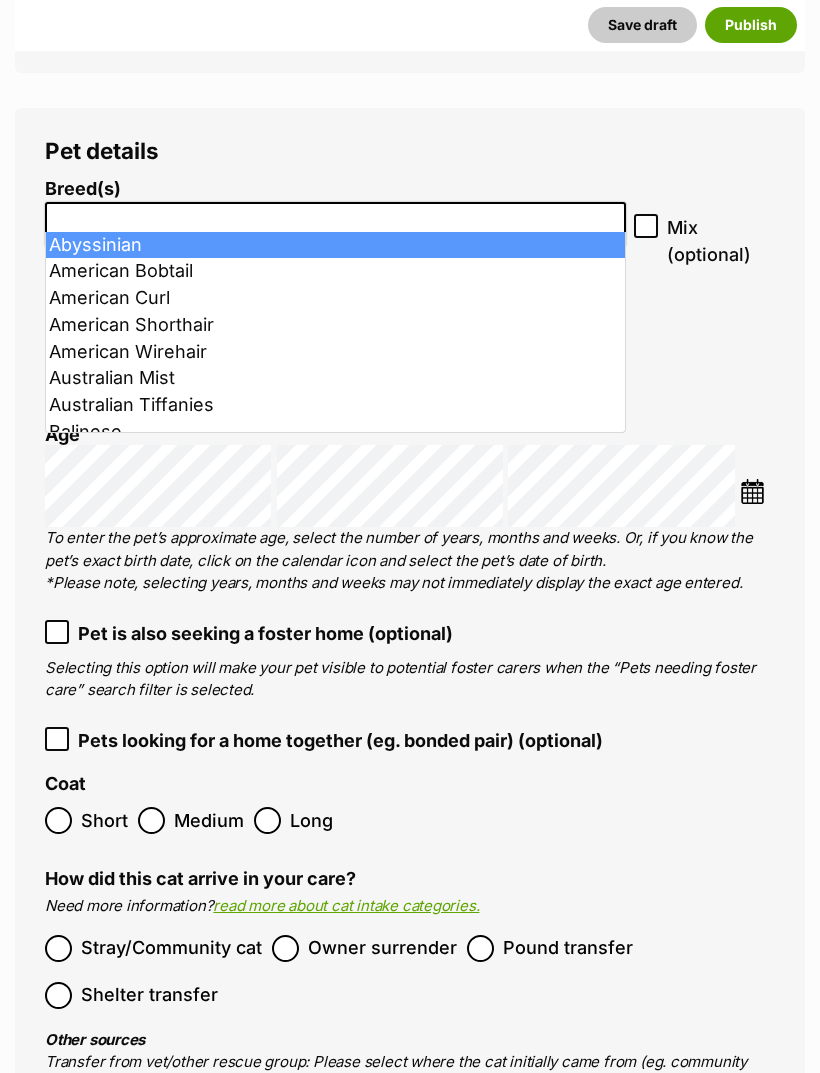 scroll, scrollTop: 3088, scrollLeft: 0, axis: vertical 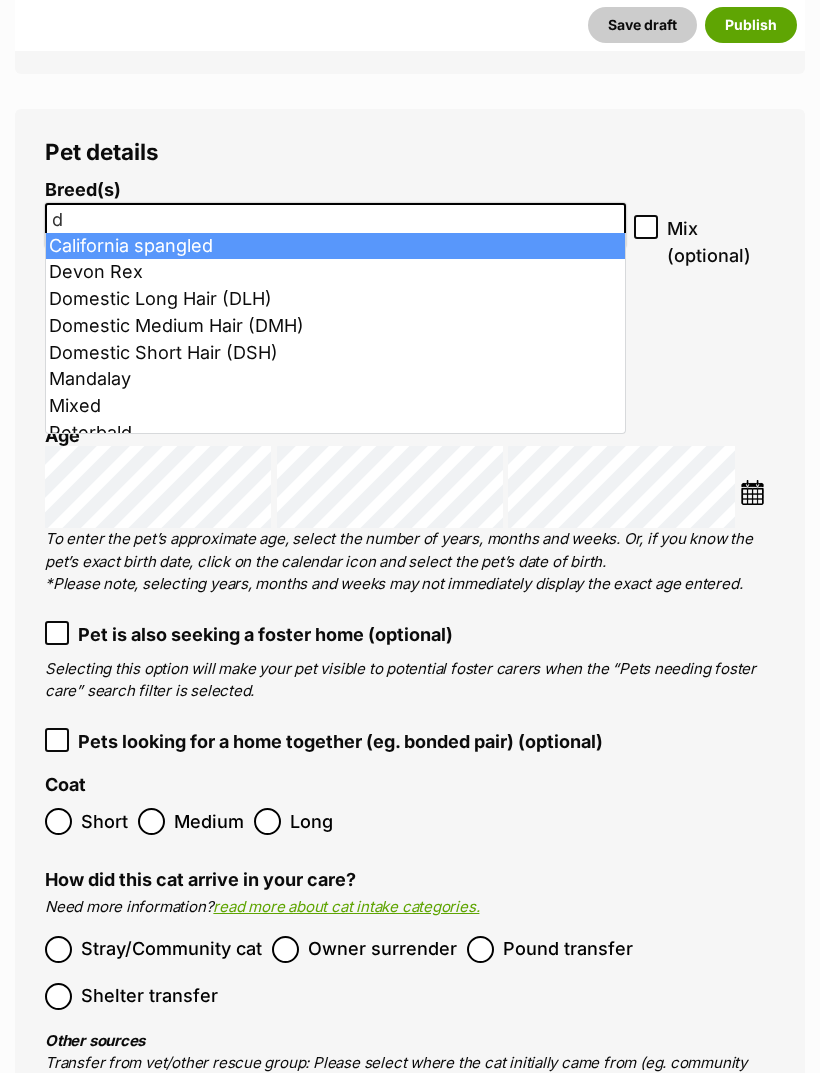 type on "ds" 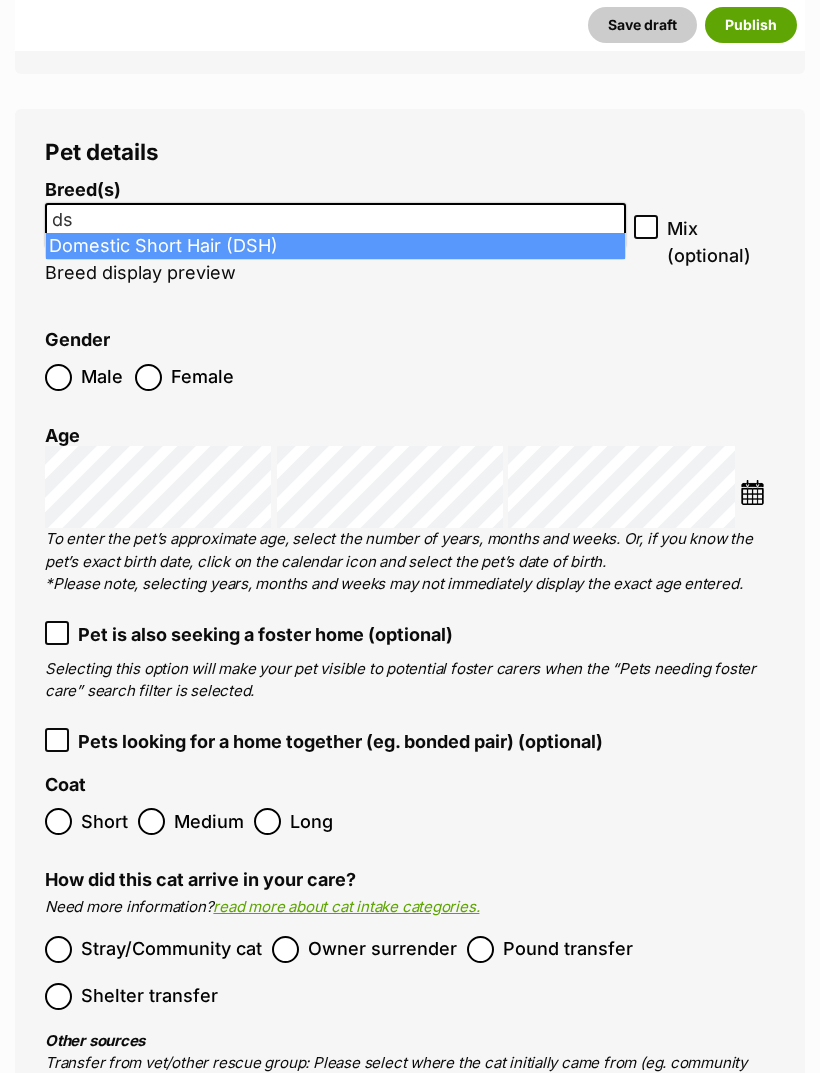 click on "Breed(s)
Abyssinian
American Bobtail
American Curl
American Shorthair
American Wirehair
Australian Mist
Australian Tiffanies
Balinese
Bengal
Birman
Bombay
British Shorthair
Burmese
Burmilla
California spangled
Chantilly-Tiffany
Chartreux
Chinchilla
Colourpoint Shorthair
Cornish Rex
Cymric
Devon Rex
Domestic Long Hair (DLH)
Domestic Medium Hair (DMH)
Domestic Short Hair (DSH)
Egyptian Mau
European Shorthair
Exotic Shorthair
Foreign White
Havana Brown
Himalayan
Japanese Bobtail
Javanese
Khao Manee
Korat
La Perm
Layanese
Lykoi
Maine Coon Mandalay
Manx
Mixed
Moggie
Munchkin
Nebelung
Norwegian Forest Cat
Ocicat
Ojos Azules
Oriental Longhair
Oriental Shorthair
Persian
Peterbald
Pixie Bob
Ragamuffin
Ragdoll
Russian Blue
Scottish Fold
Scottish Fold Longhair
Scottish Shorthair
Selkirk Rex
Selkirk Rex Longhair
Siamese
Siberian
Singapura
Snowshoe
Somali
Sphynx
Tonkinese
Toyger
Van" at bounding box center [335, 242] 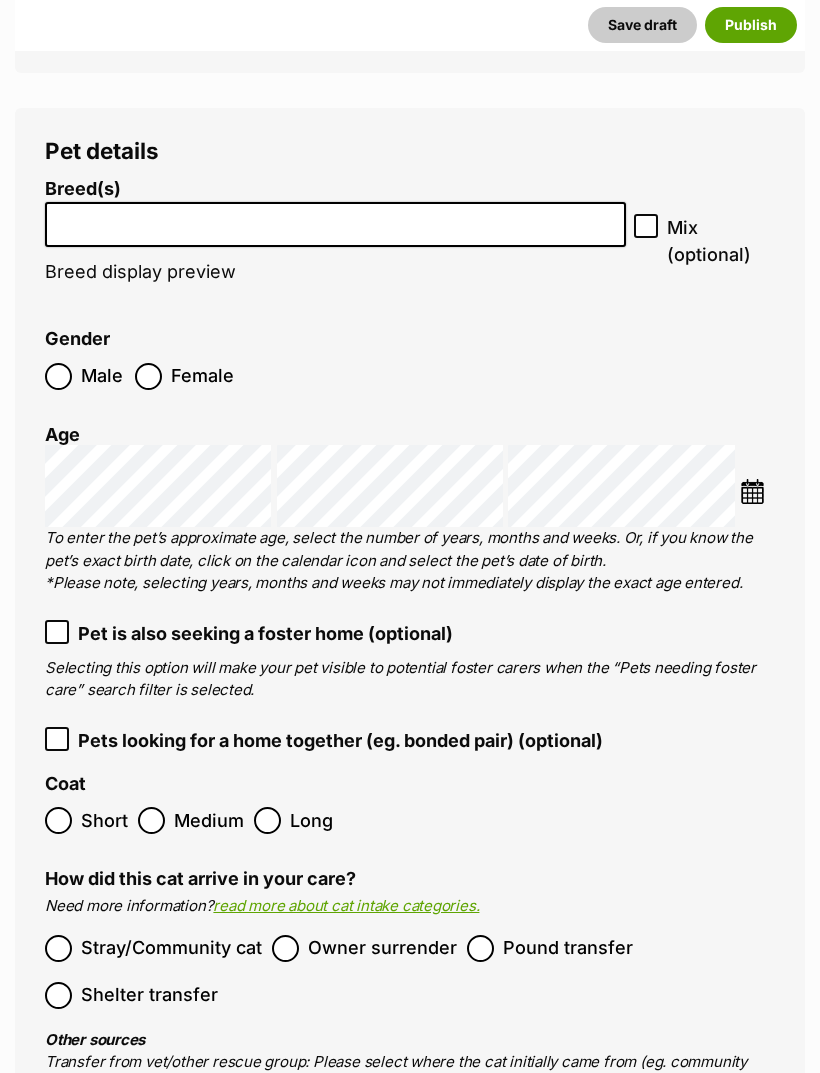 click at bounding box center (335, 225) 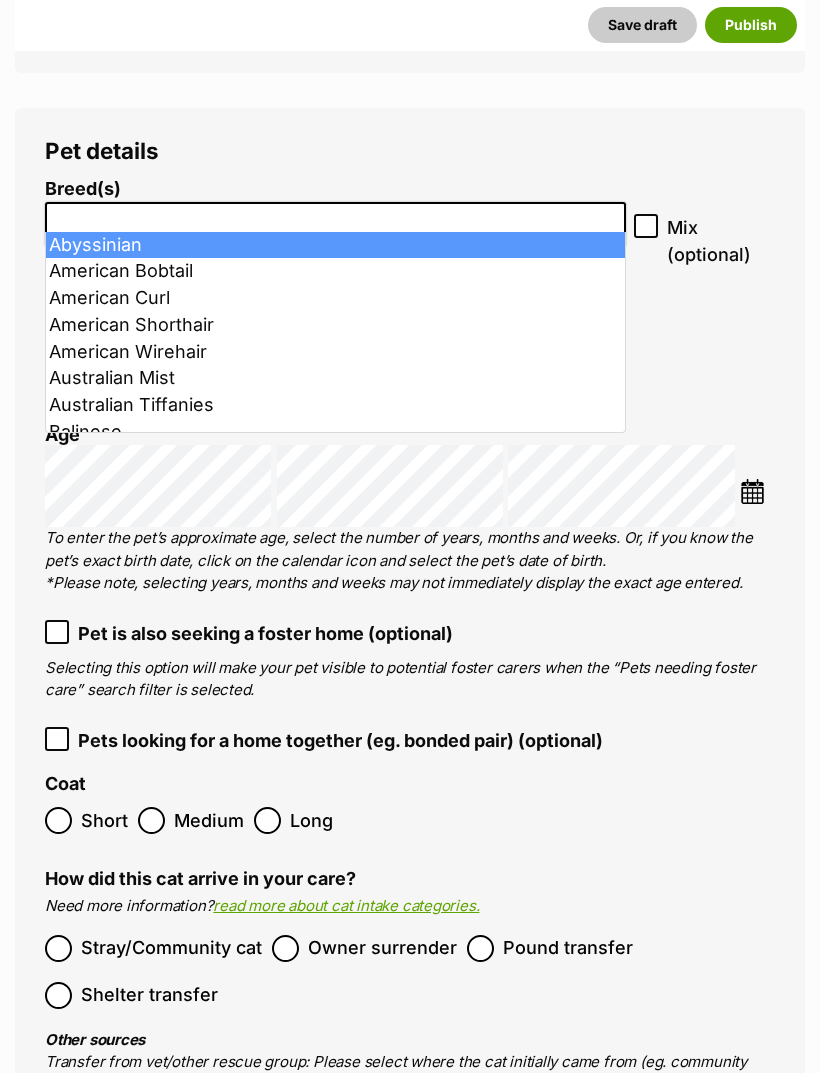scroll, scrollTop: 3088, scrollLeft: 0, axis: vertical 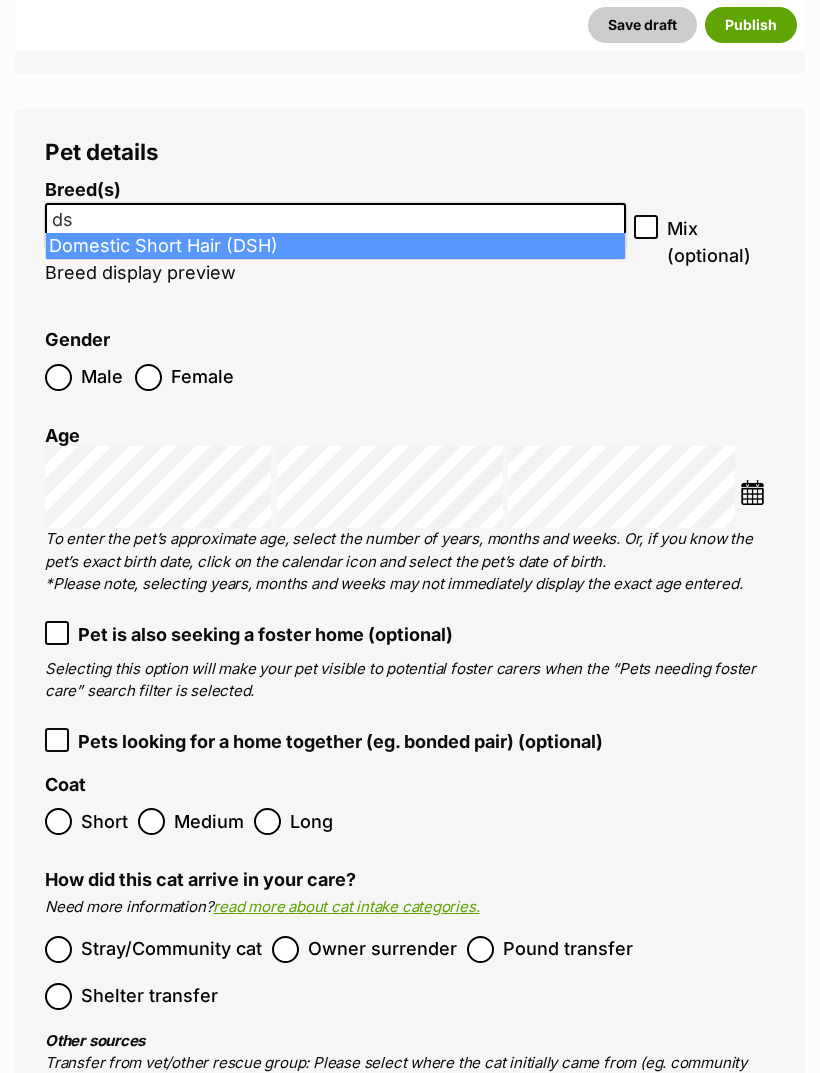 type on "ds" 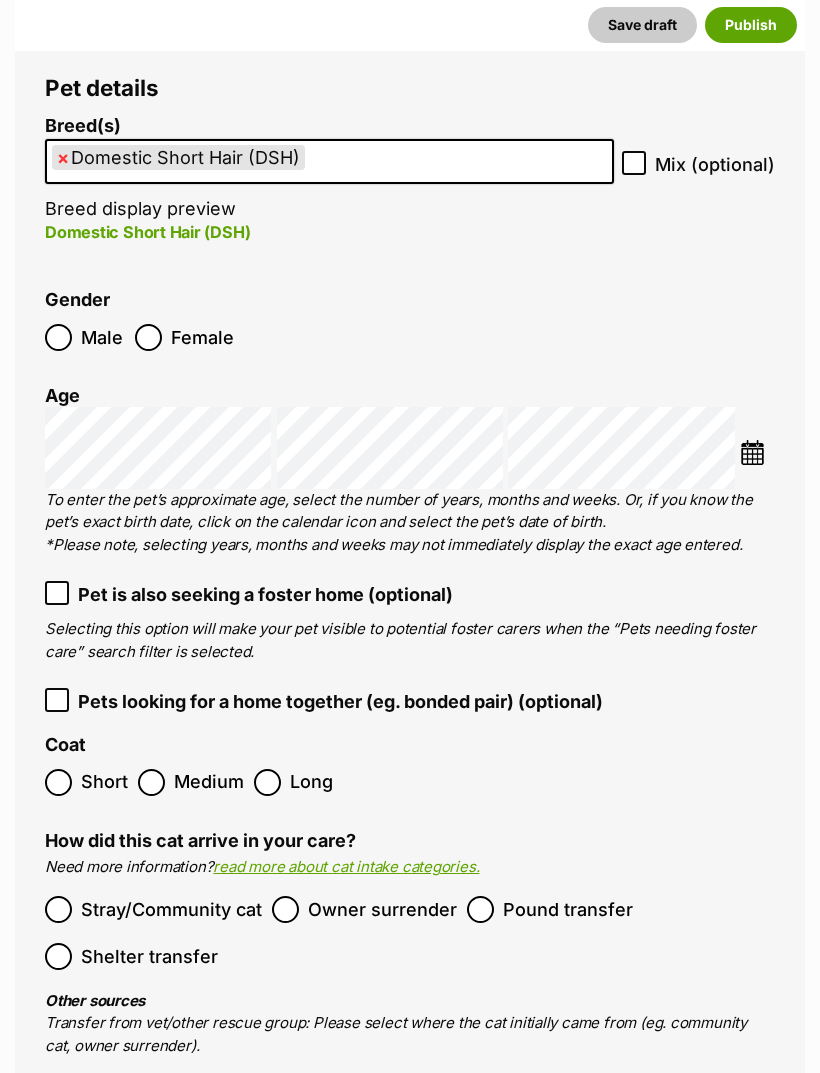 scroll, scrollTop: 3153, scrollLeft: 0, axis: vertical 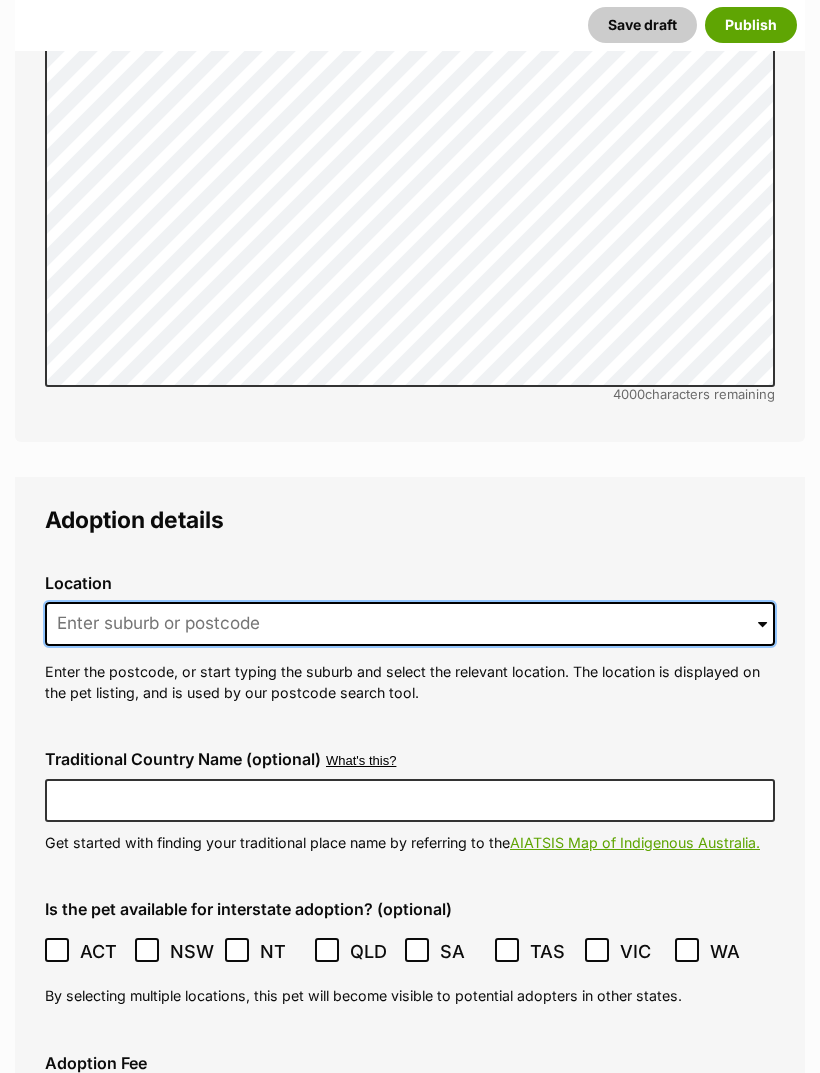 click at bounding box center [410, 624] 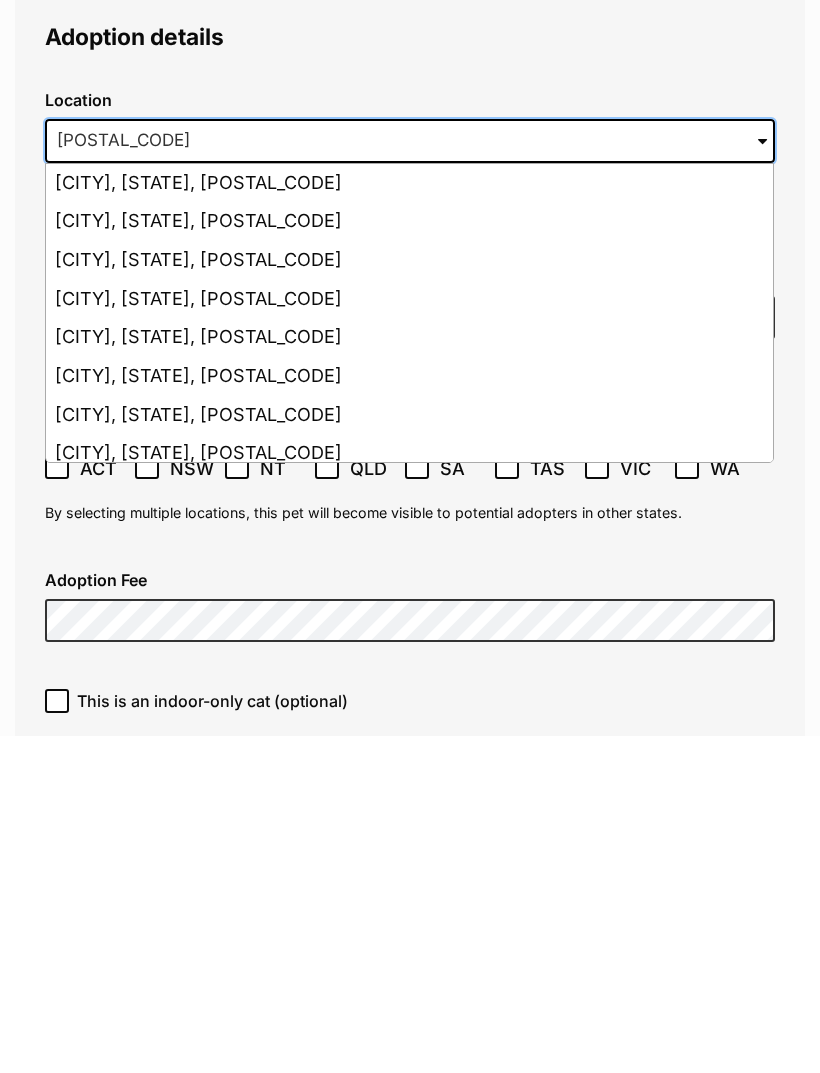 scroll, scrollTop: 5178, scrollLeft: 0, axis: vertical 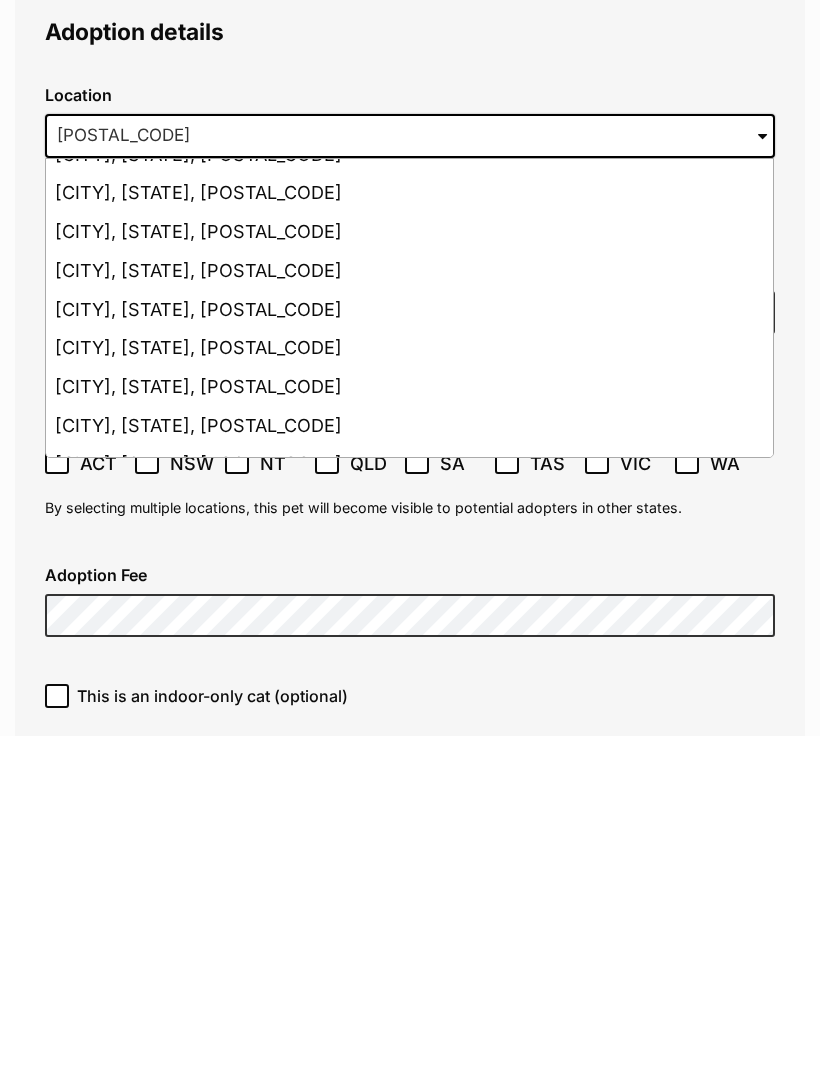 click on "Carrara, Queensland, 4211" at bounding box center [409, 685] 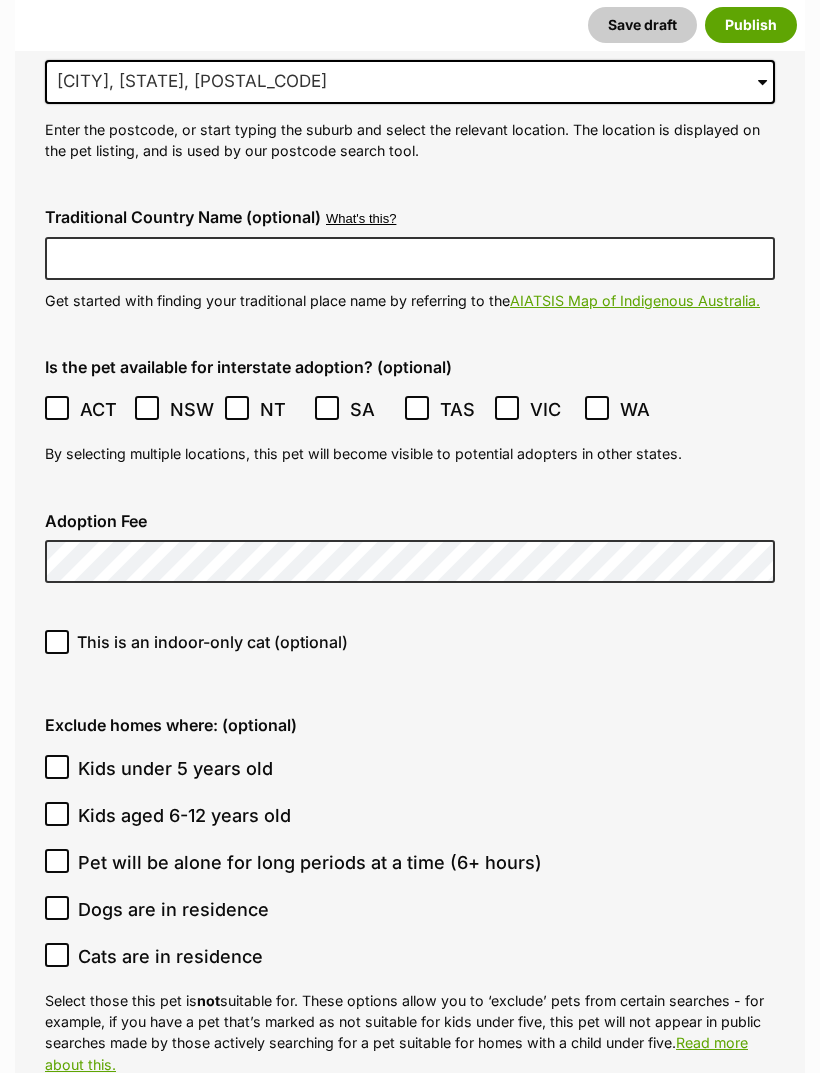 scroll, scrollTop: 5573, scrollLeft: 0, axis: vertical 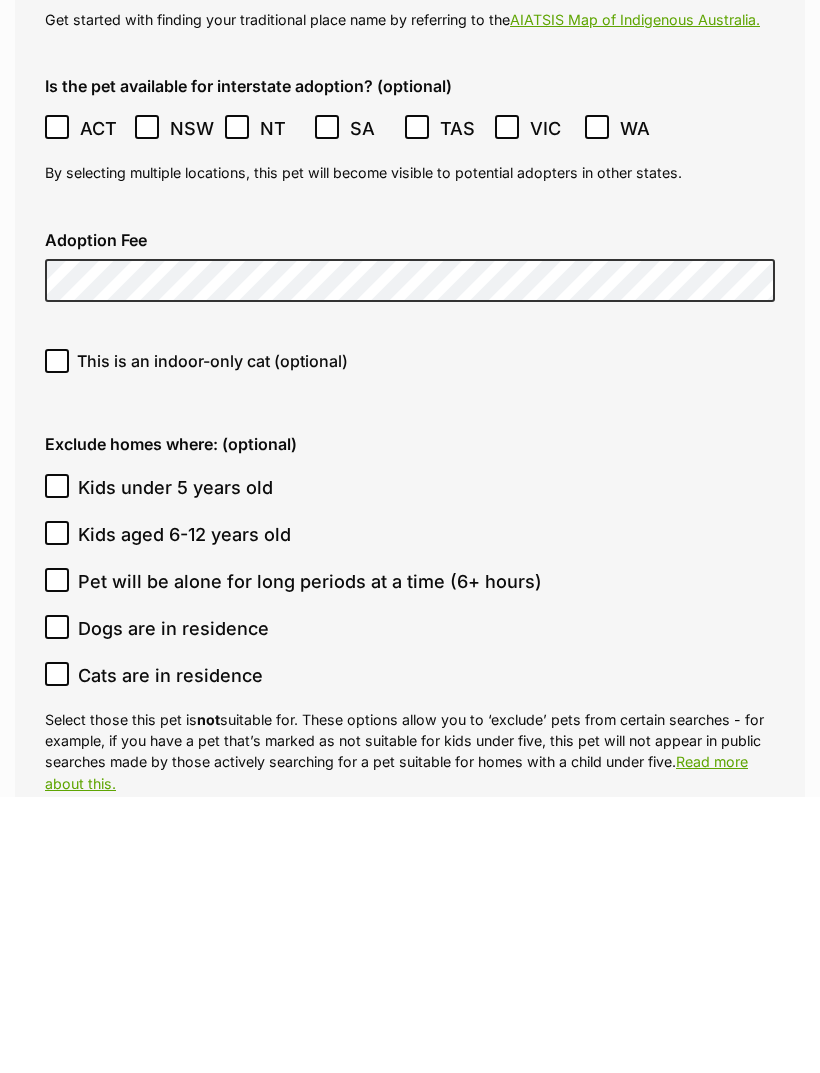click on "This is an indoor-only cat (optional)" at bounding box center (57, 638) 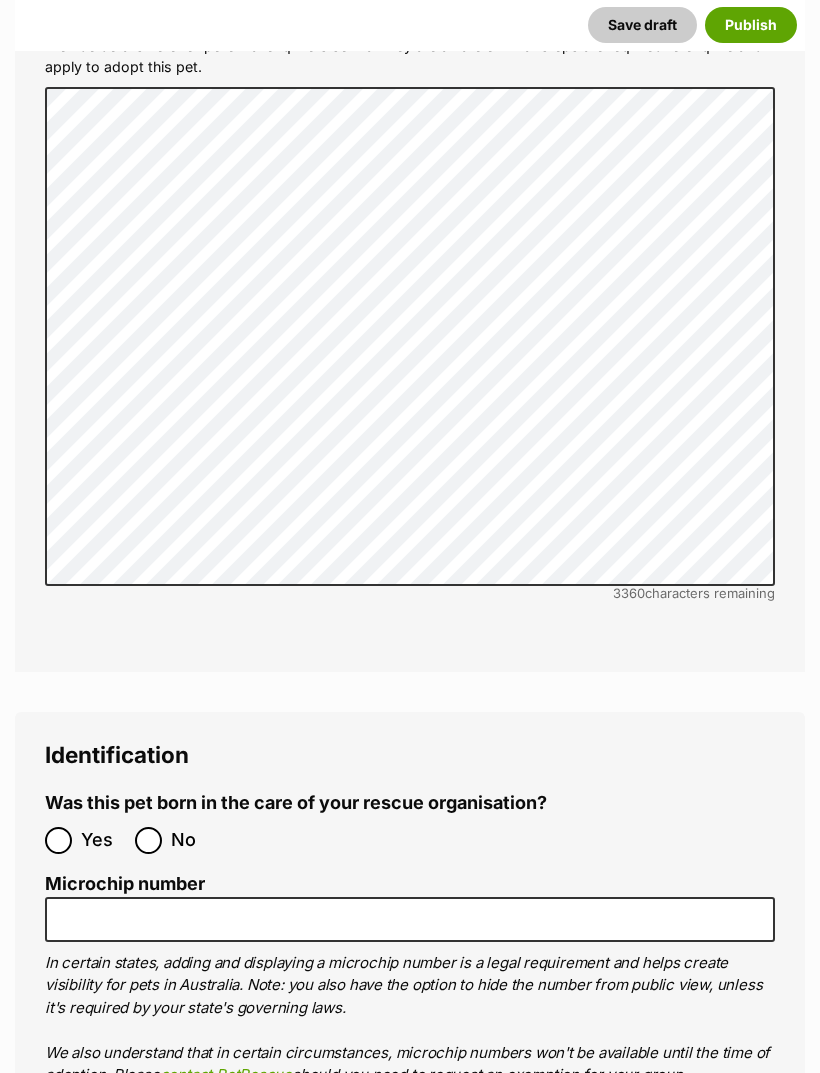 scroll, scrollTop: 6685, scrollLeft: 0, axis: vertical 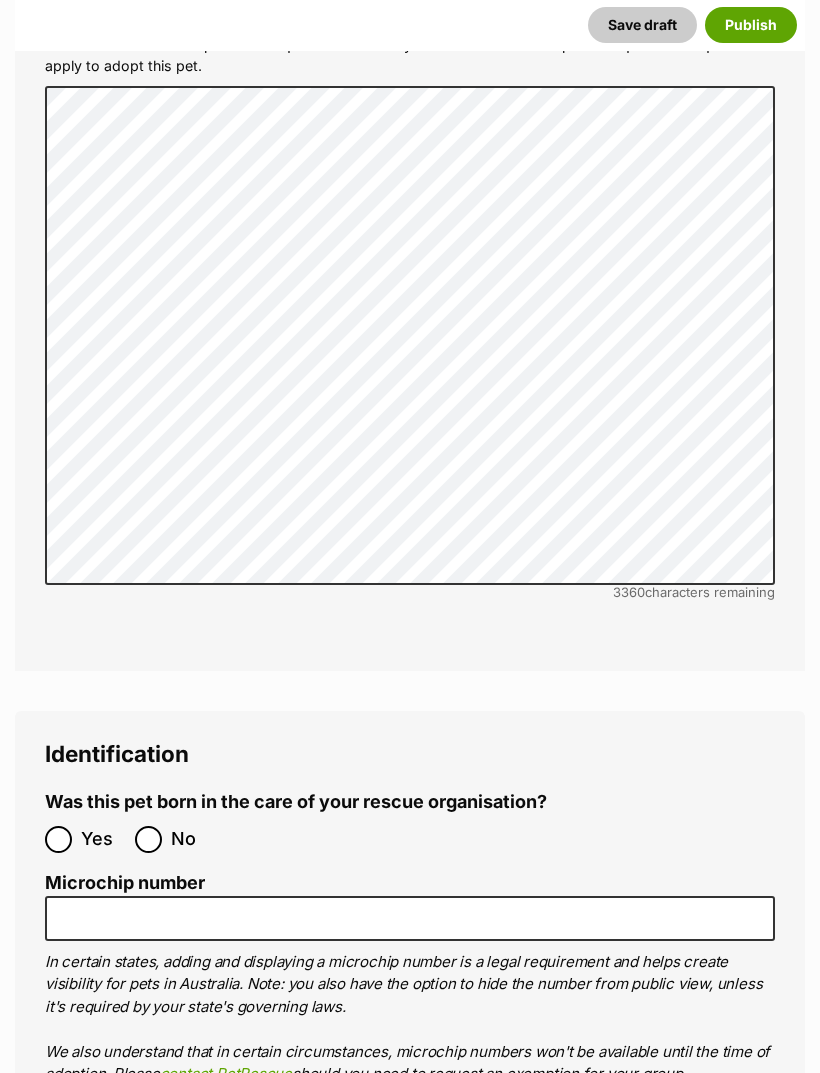 click on "Publish" at bounding box center (751, 25) 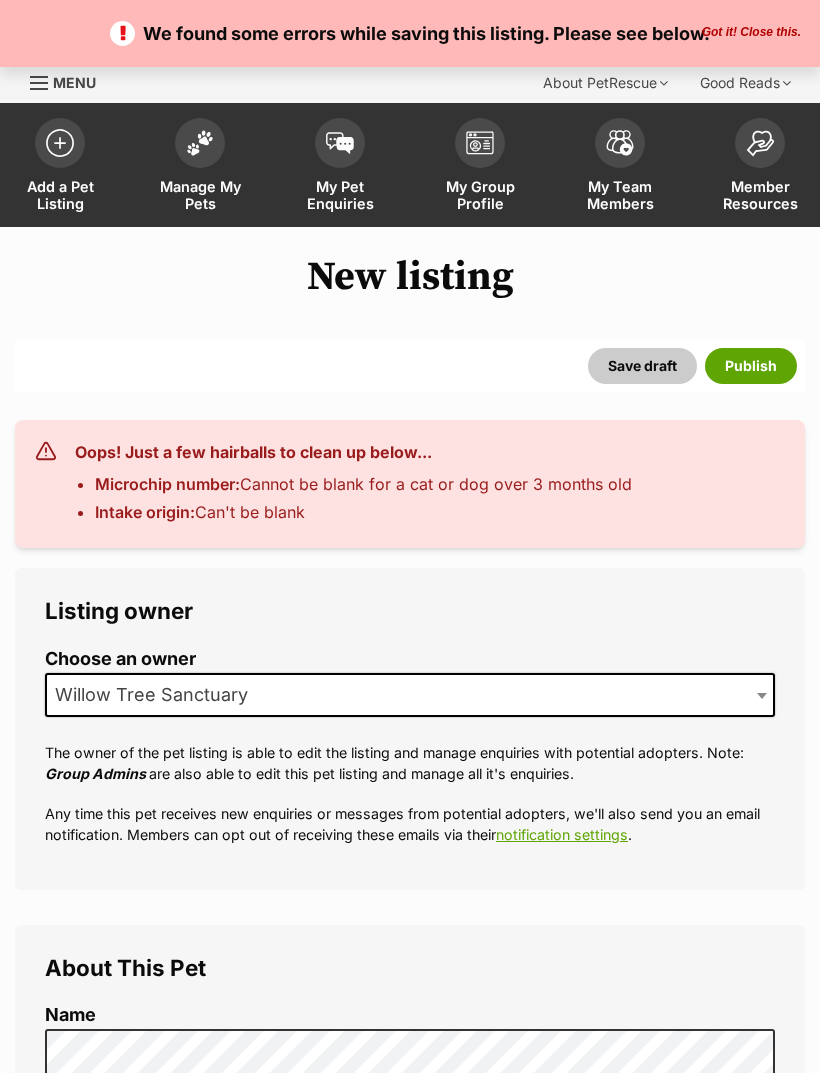 scroll, scrollTop: 0, scrollLeft: 0, axis: both 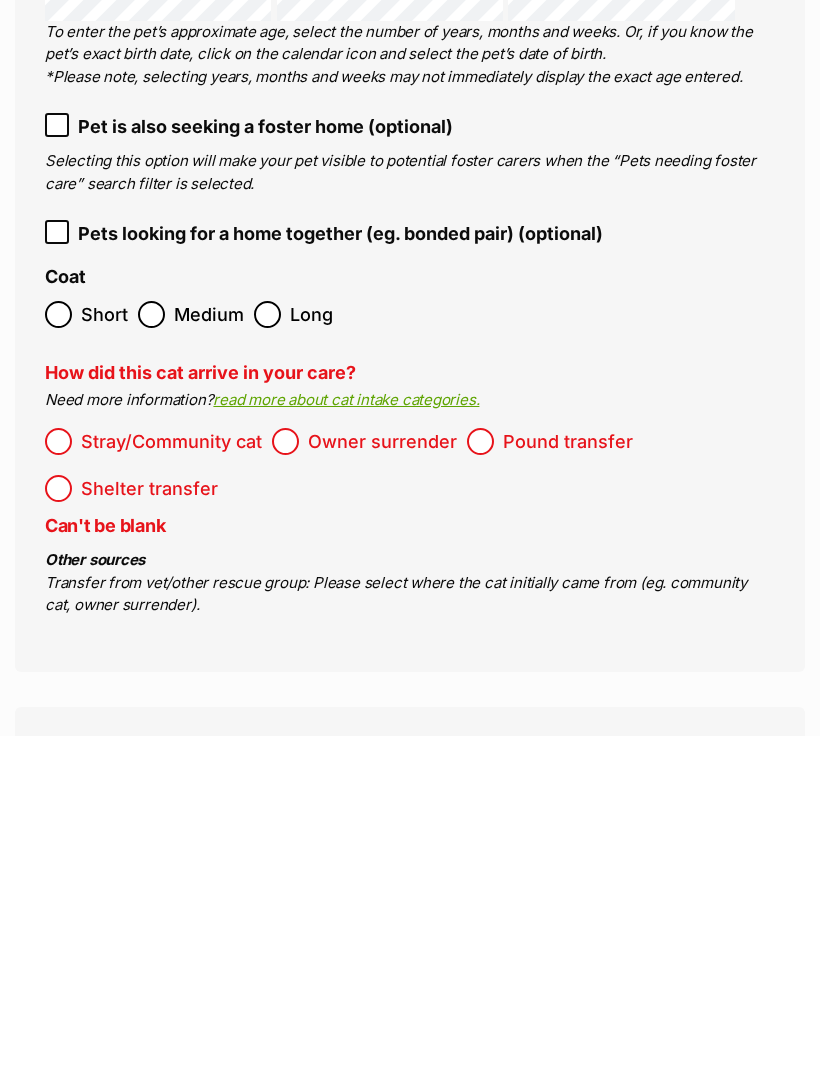 click on "Pound transfer" at bounding box center [550, 778] 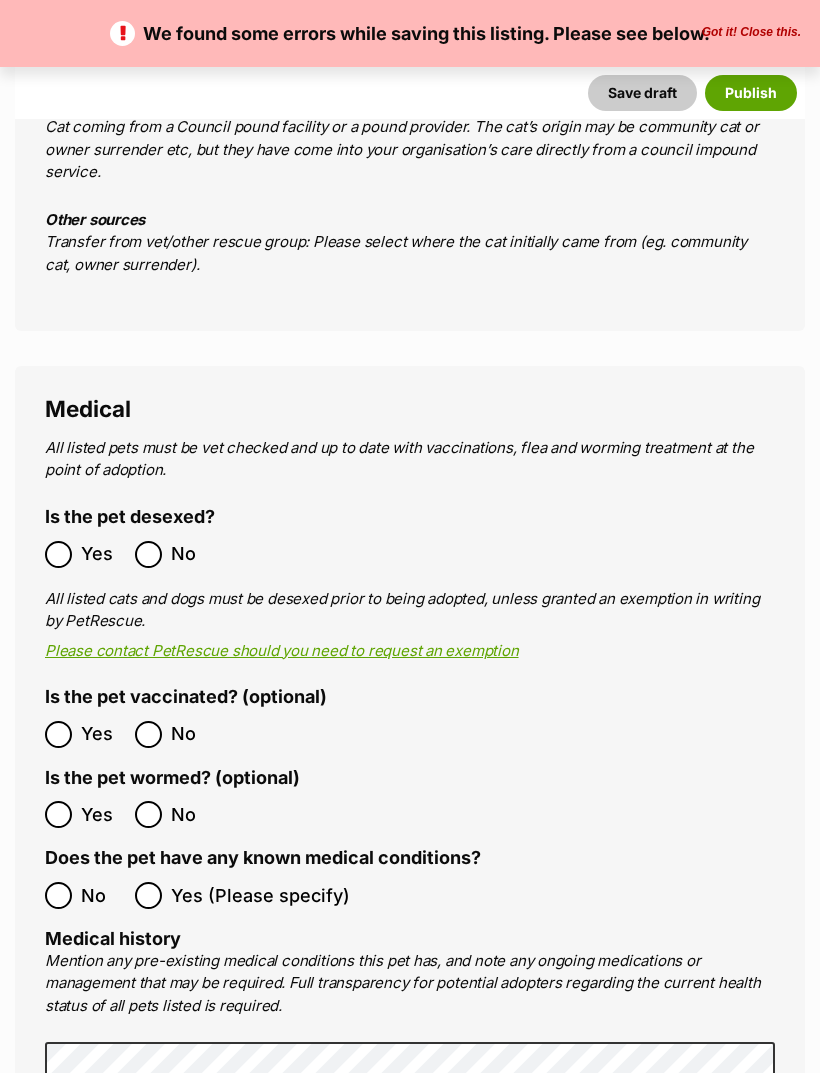 scroll, scrollTop: 4222, scrollLeft: 0, axis: vertical 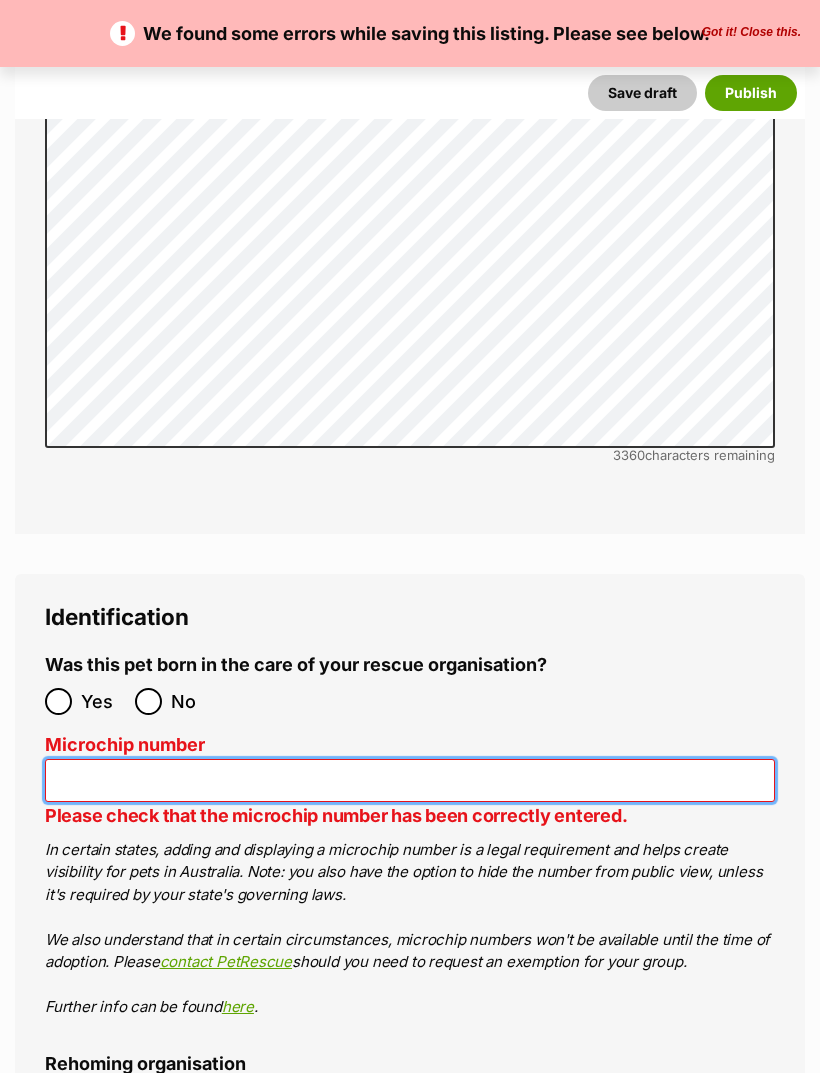 click on "Microchip number" at bounding box center (410, 780) 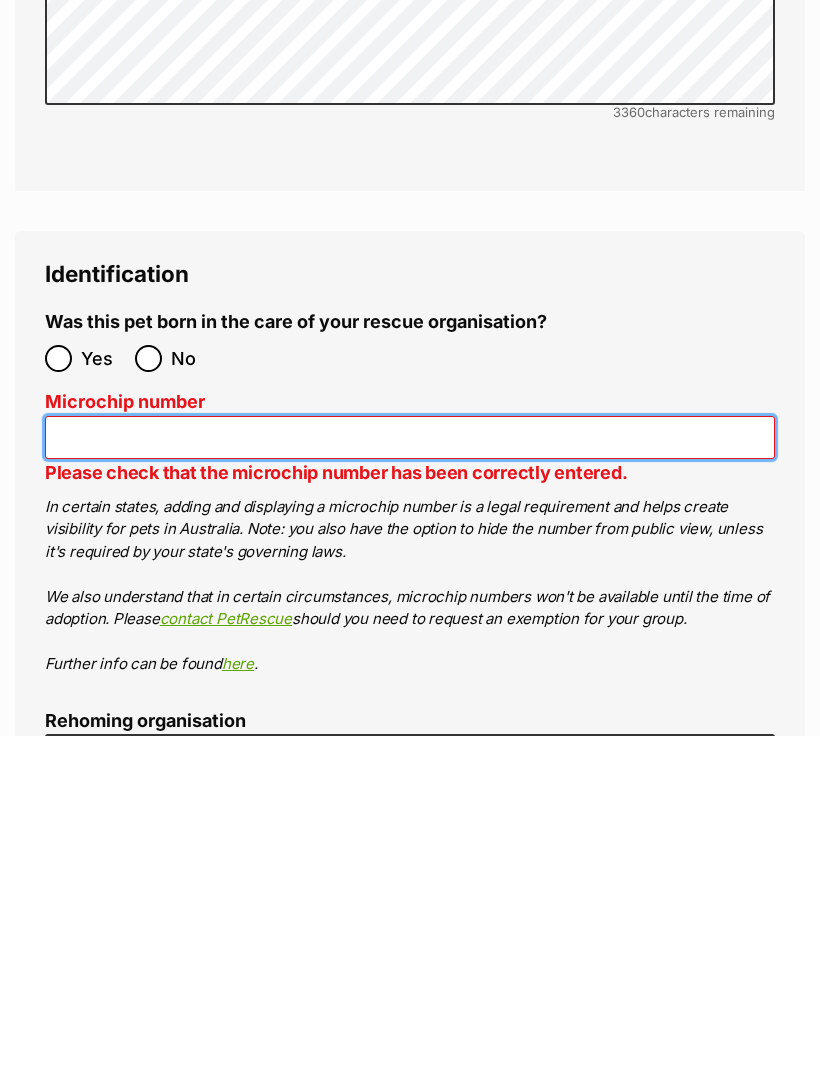 paste on "956000017443506" 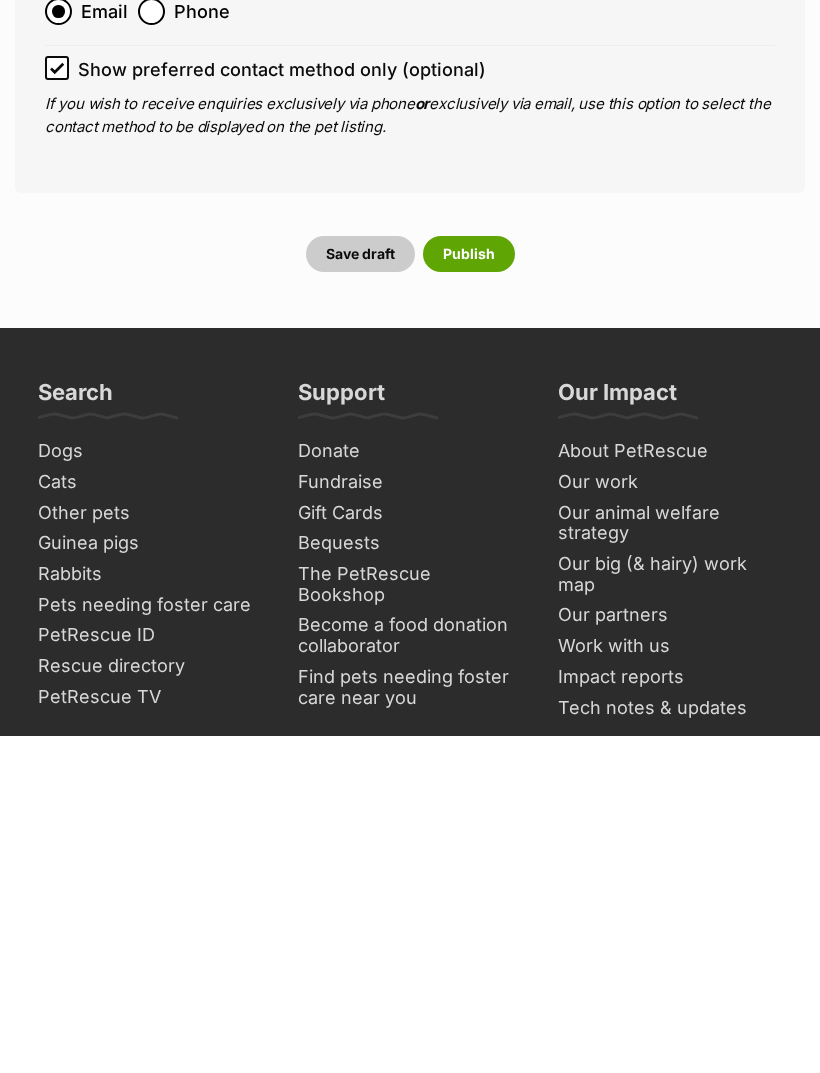 scroll, scrollTop: 8970, scrollLeft: 0, axis: vertical 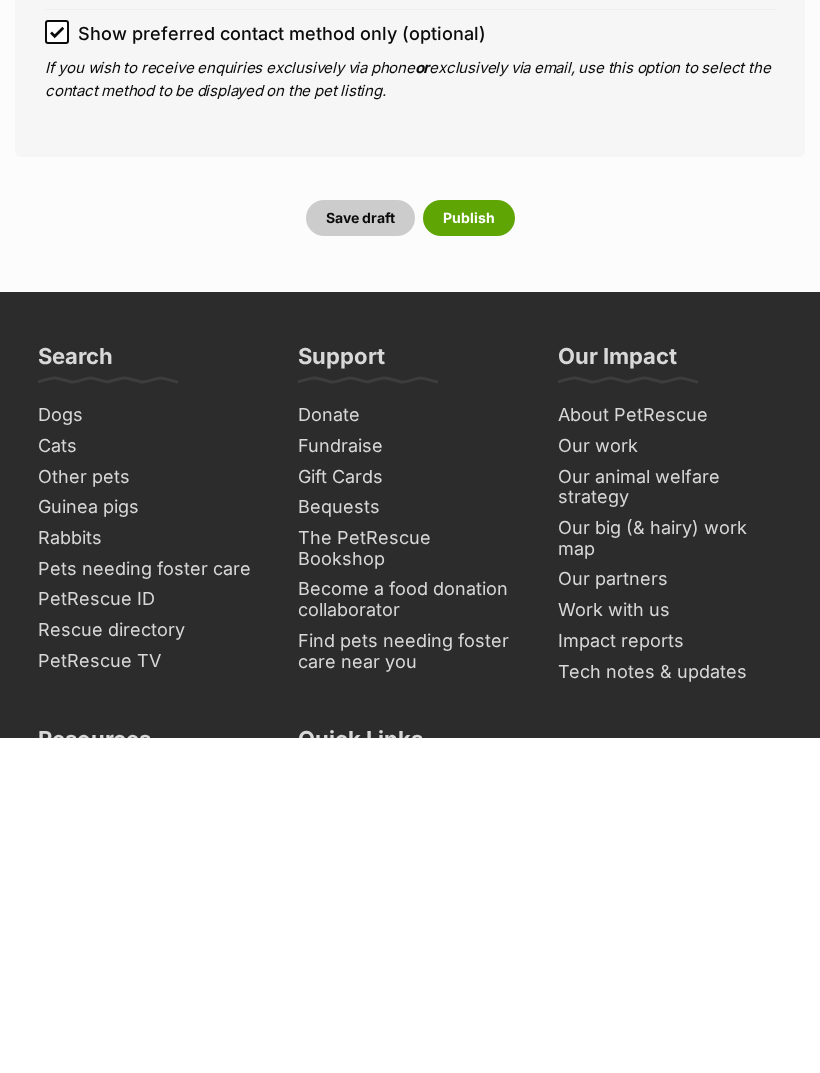 type on "[PHONE]" 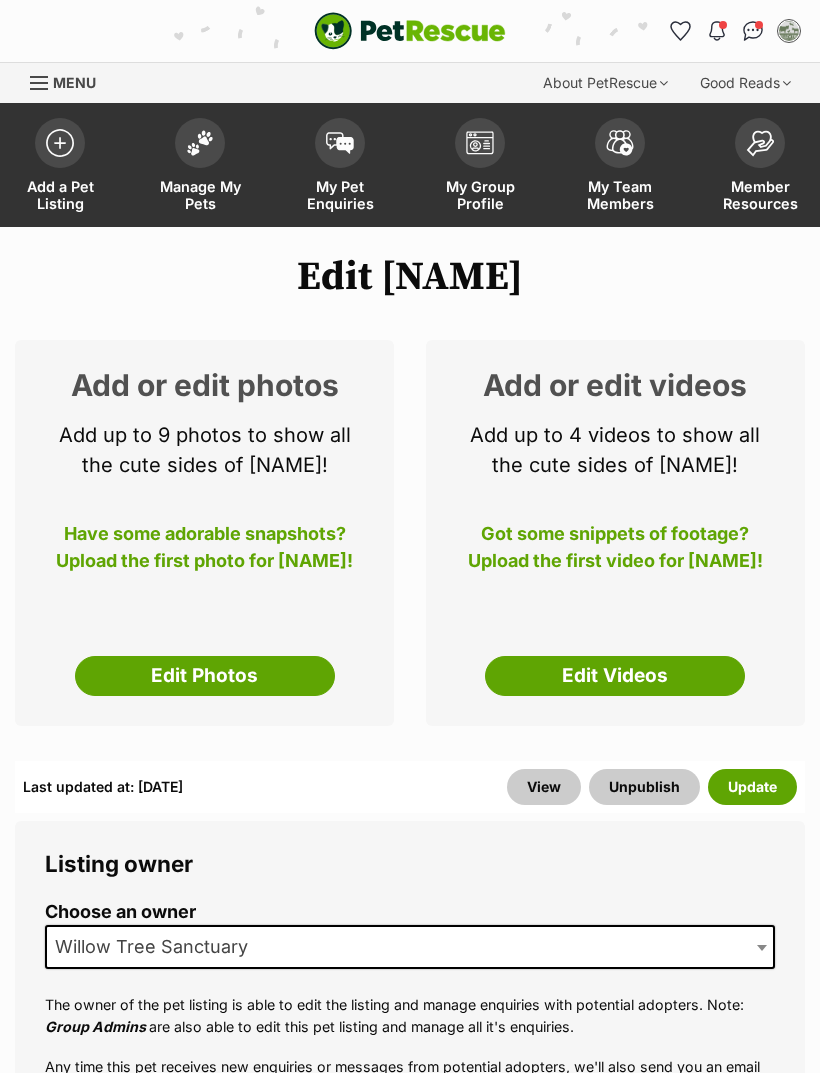 scroll, scrollTop: 0, scrollLeft: 0, axis: both 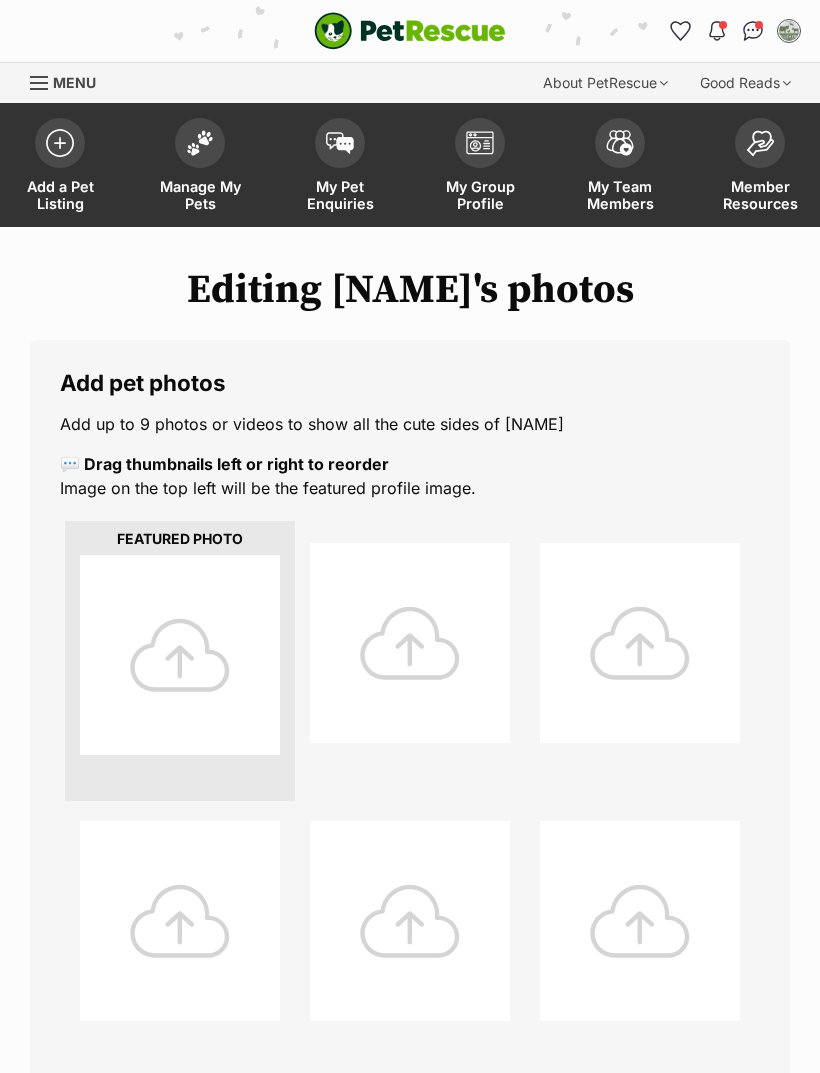 click at bounding box center [180, 655] 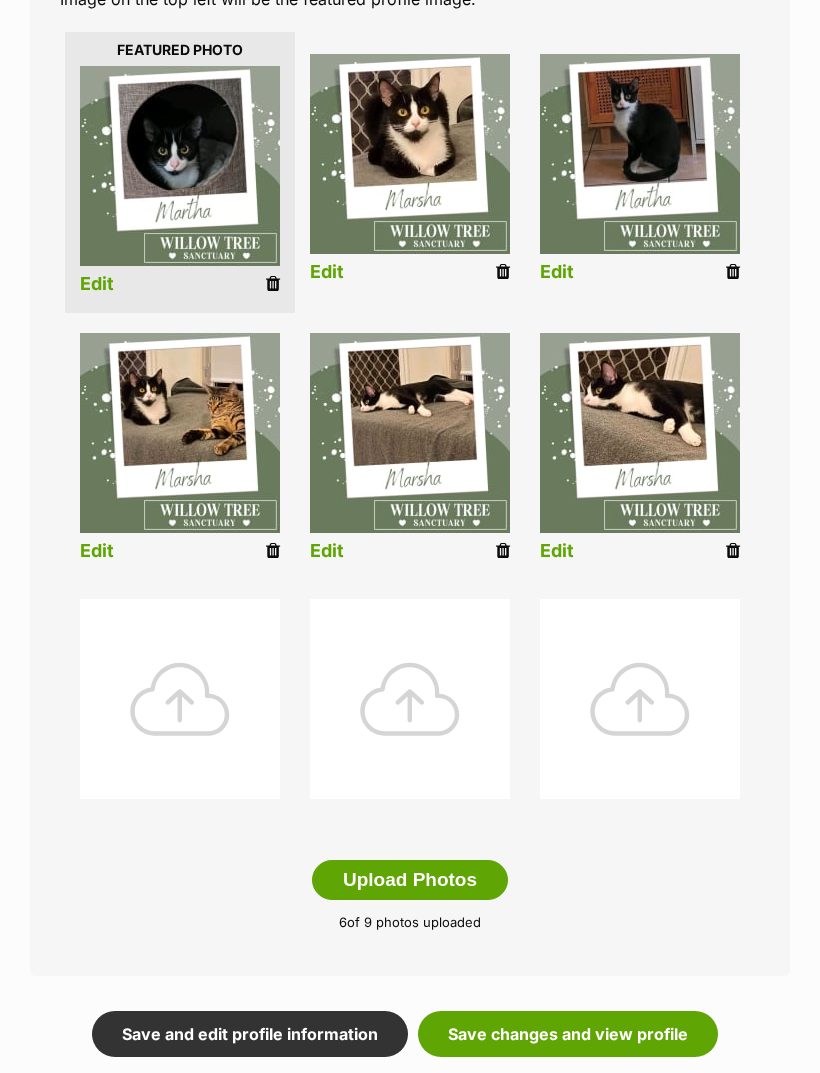 scroll, scrollTop: 489, scrollLeft: 0, axis: vertical 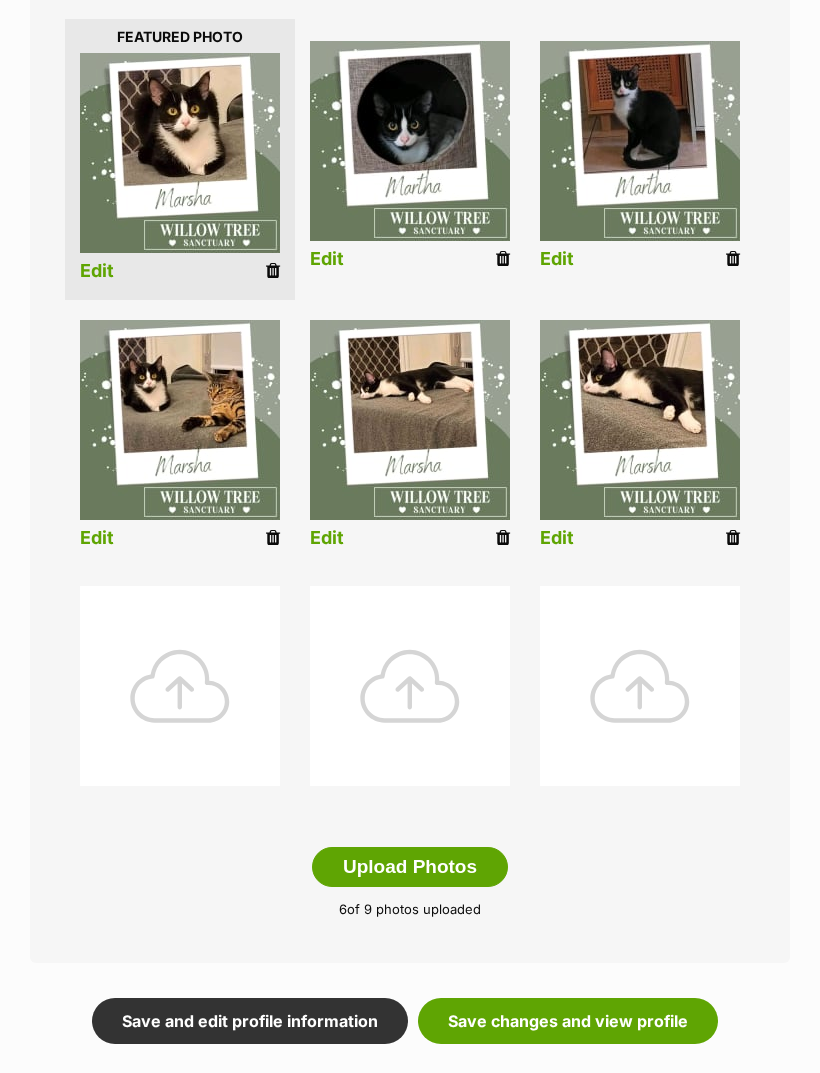 click on "Save changes and view profile" at bounding box center [568, 1021] 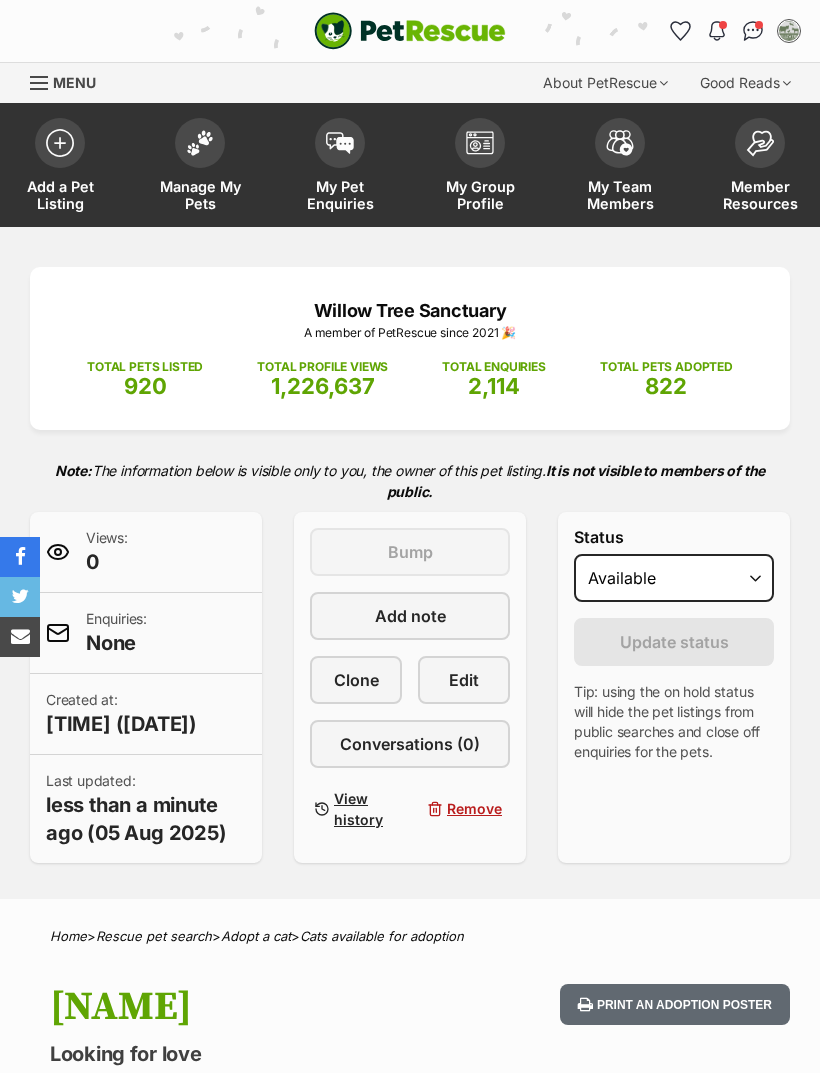 scroll, scrollTop: 0, scrollLeft: 0, axis: both 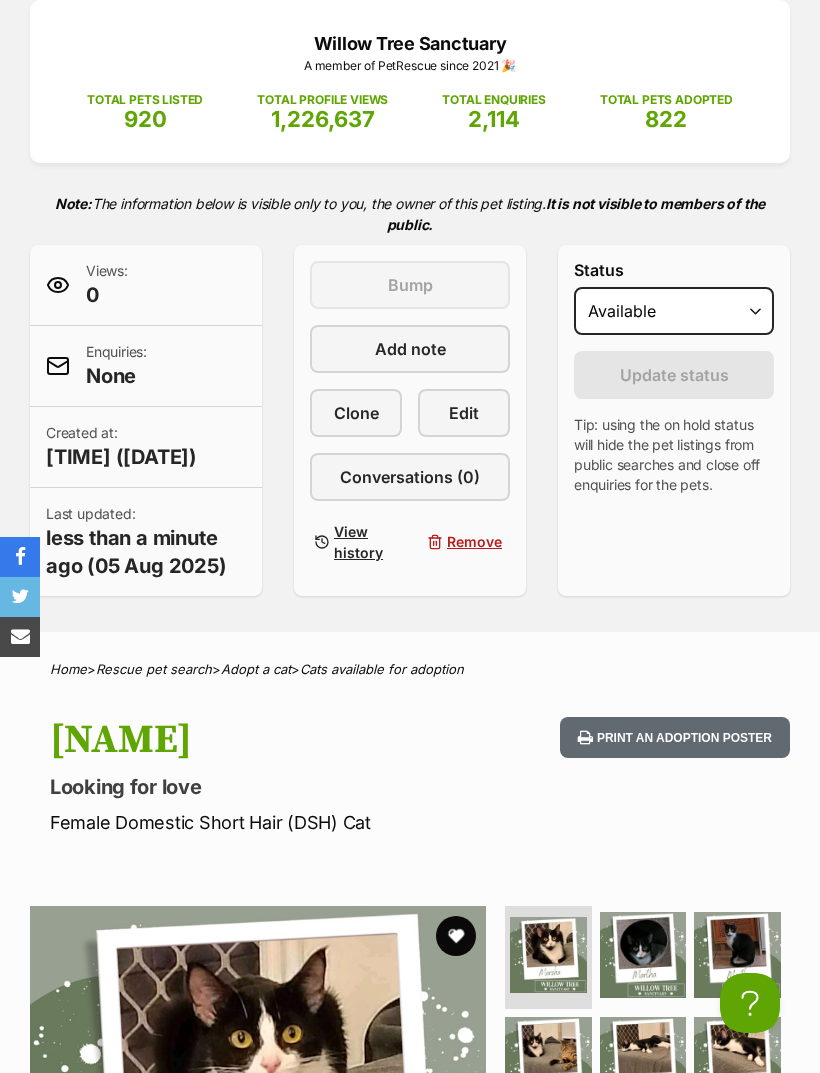 click on "Edit" at bounding box center [464, 413] 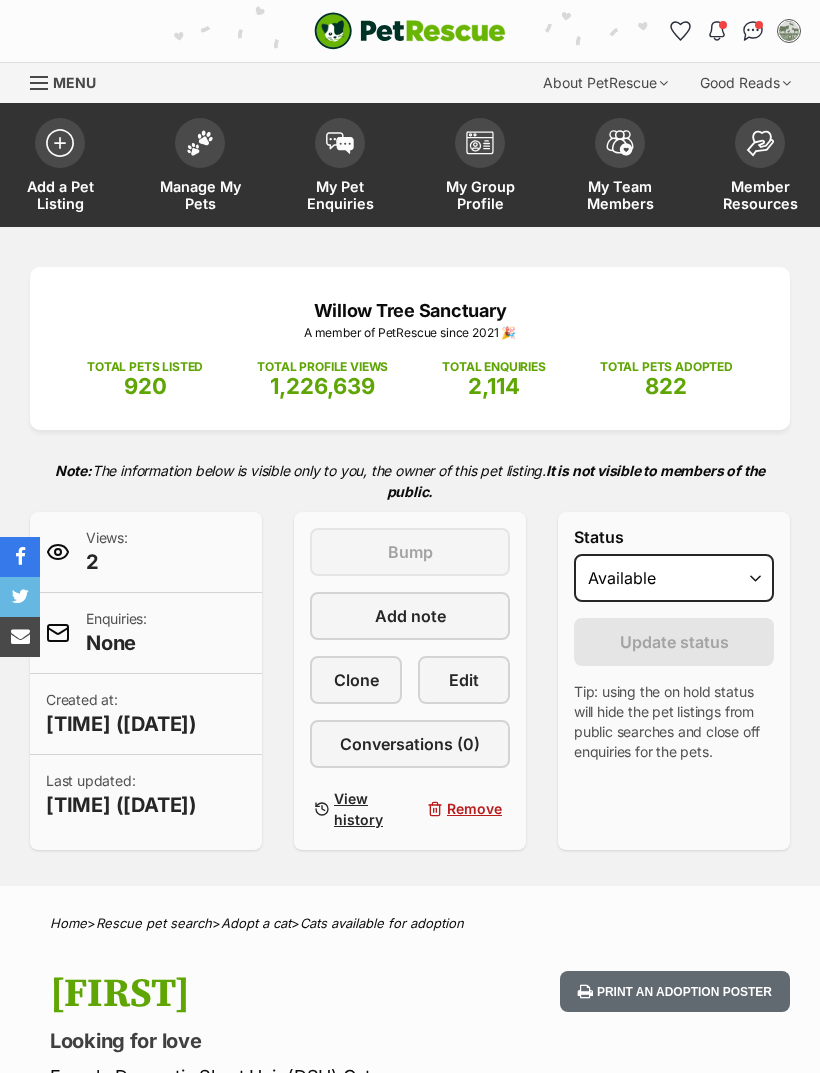 scroll, scrollTop: 0, scrollLeft: 0, axis: both 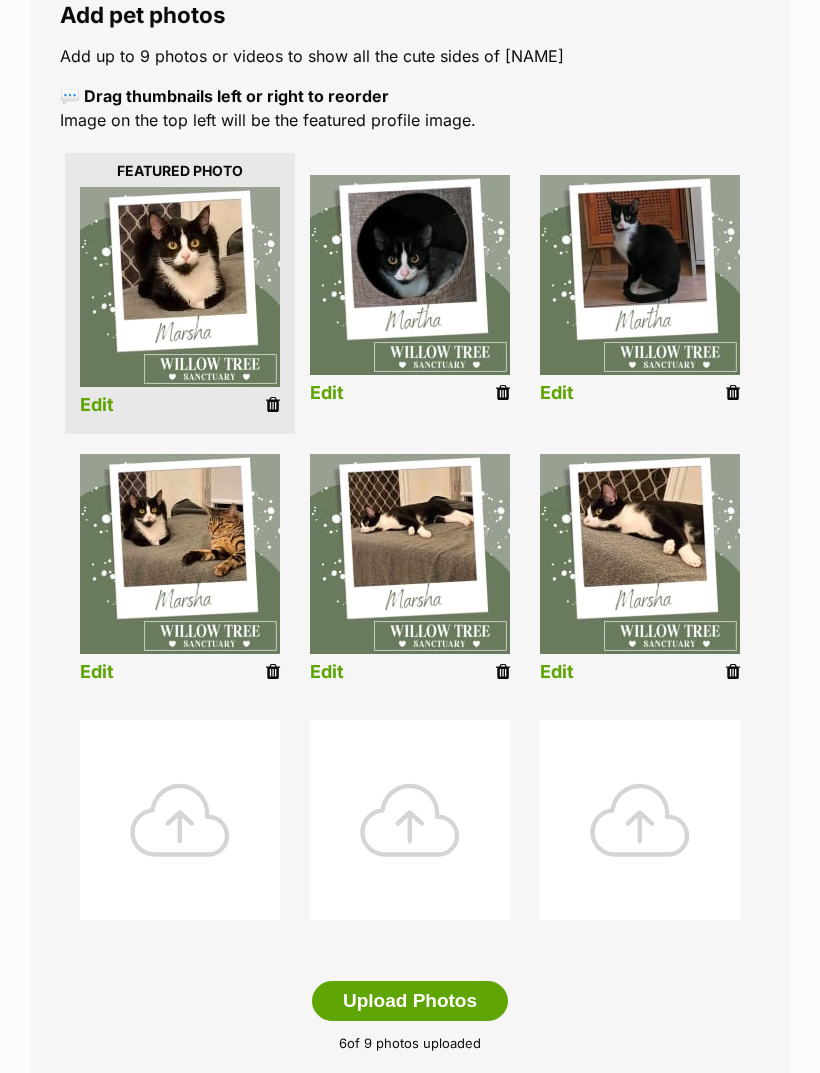 click at bounding box center [273, 405] 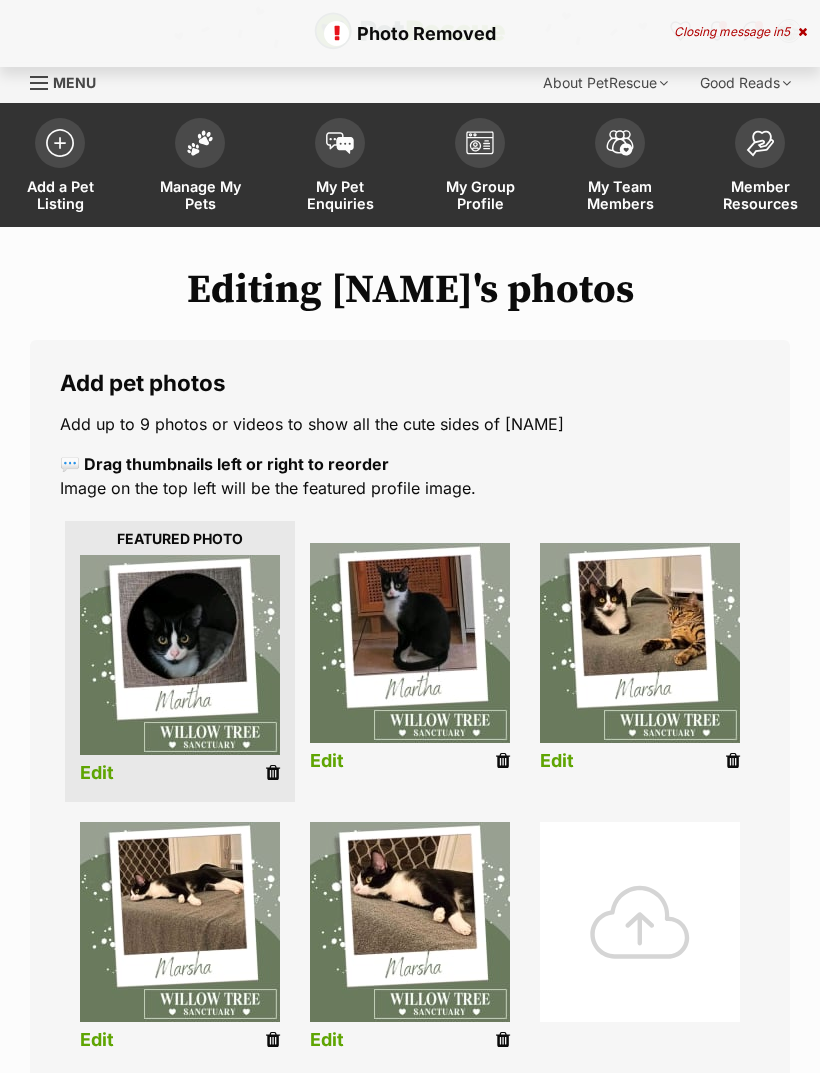 scroll, scrollTop: 0, scrollLeft: 0, axis: both 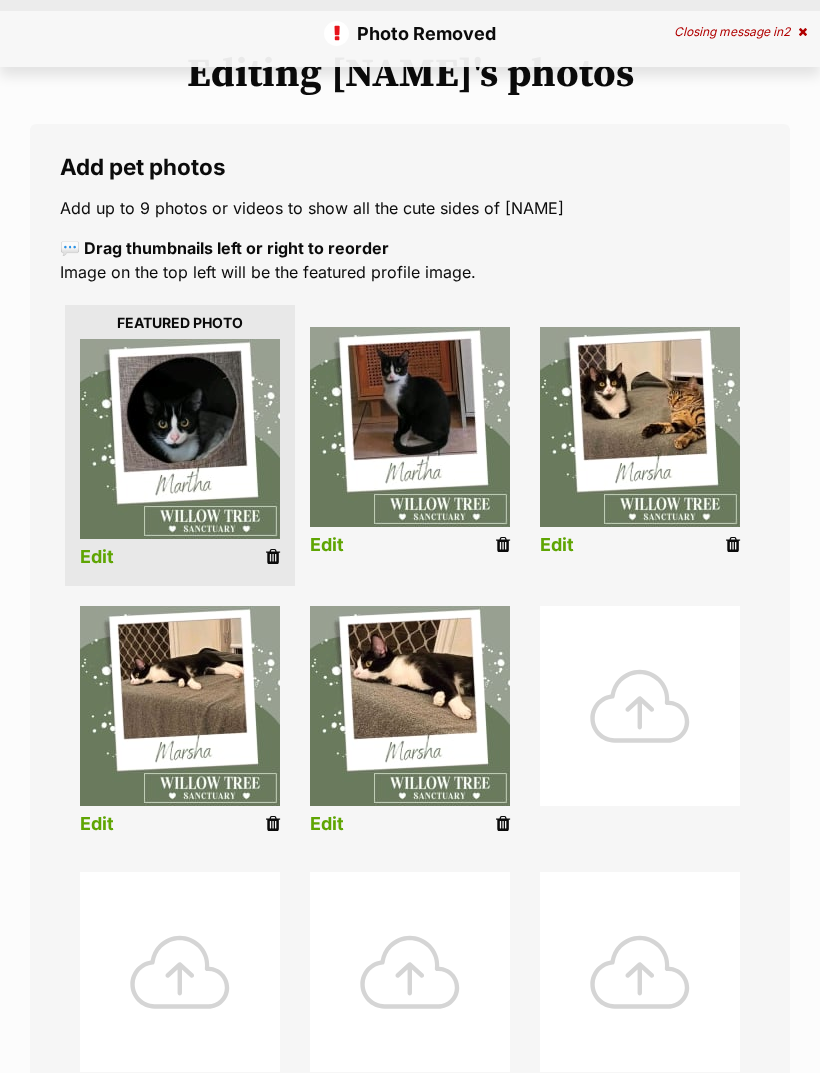 click at bounding box center [733, 545] 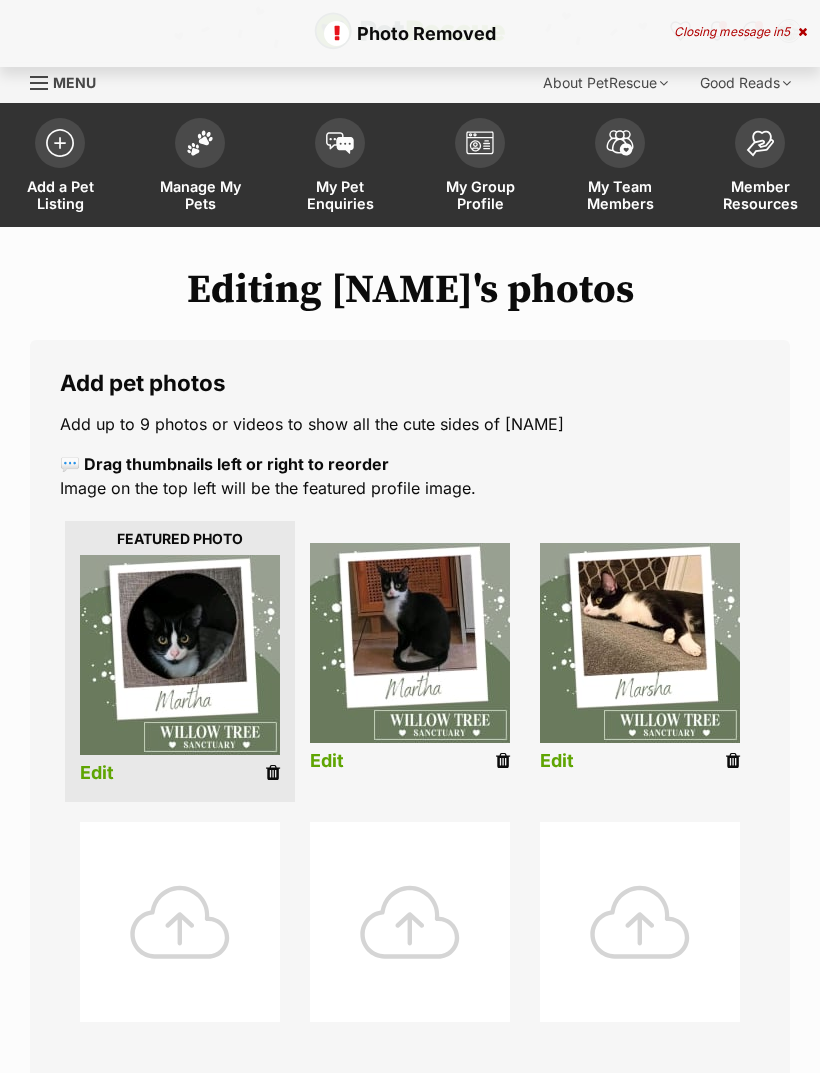 scroll, scrollTop: 0, scrollLeft: 0, axis: both 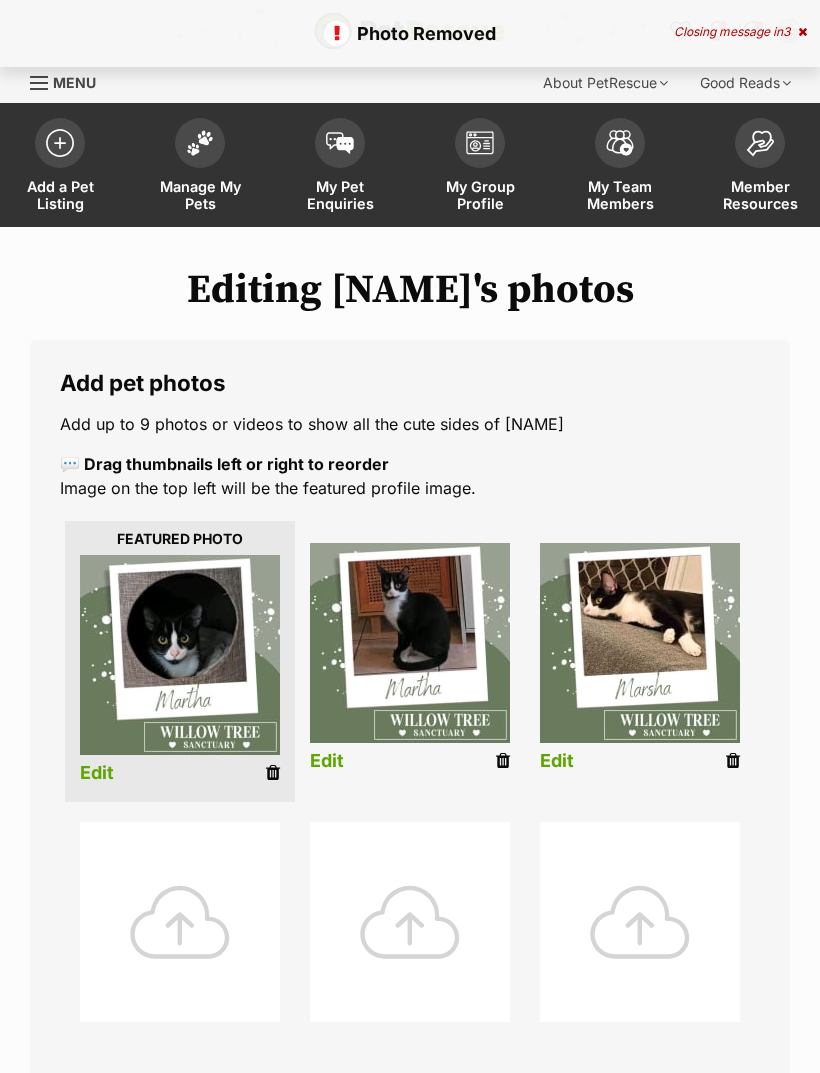 click at bounding box center (733, 761) 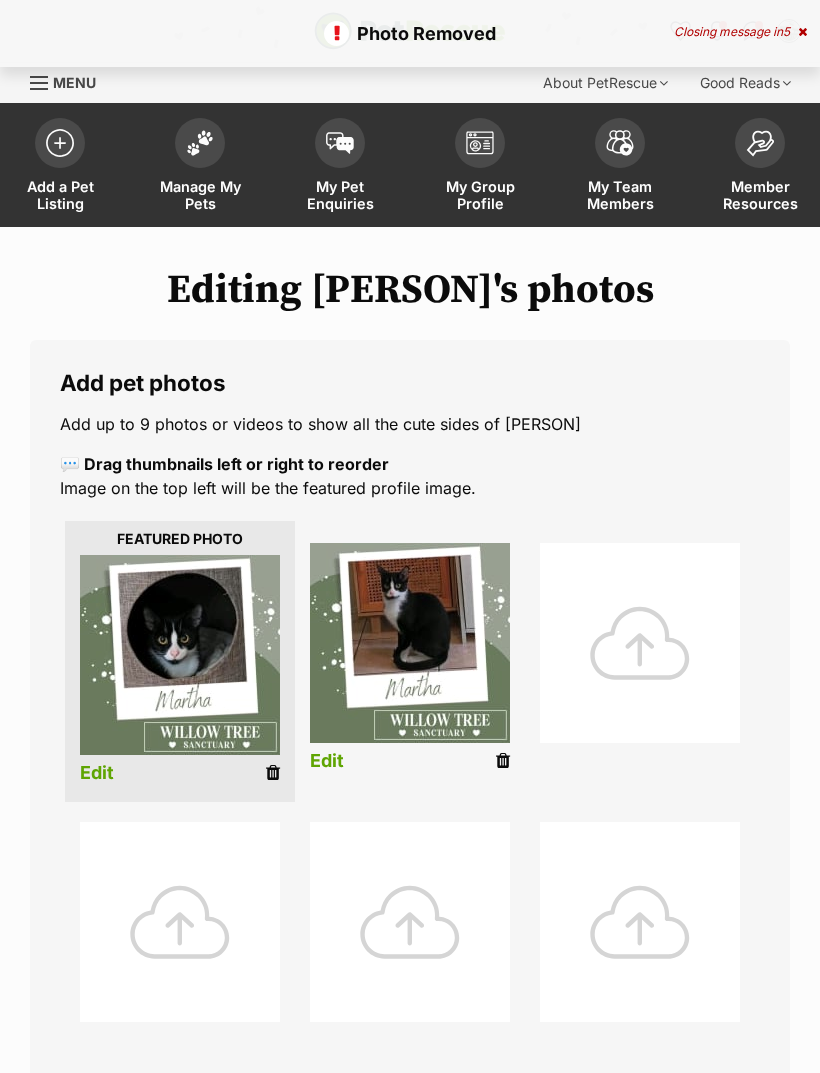 scroll, scrollTop: 178, scrollLeft: 0, axis: vertical 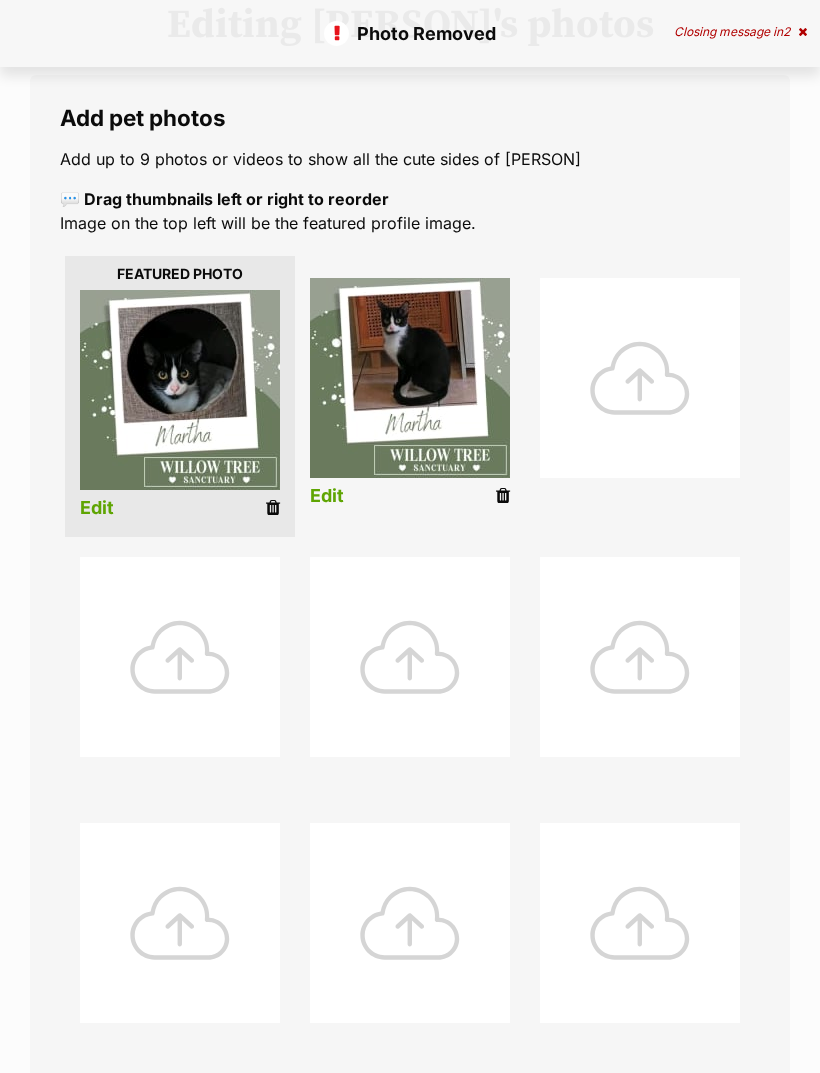 click at bounding box center [640, 378] 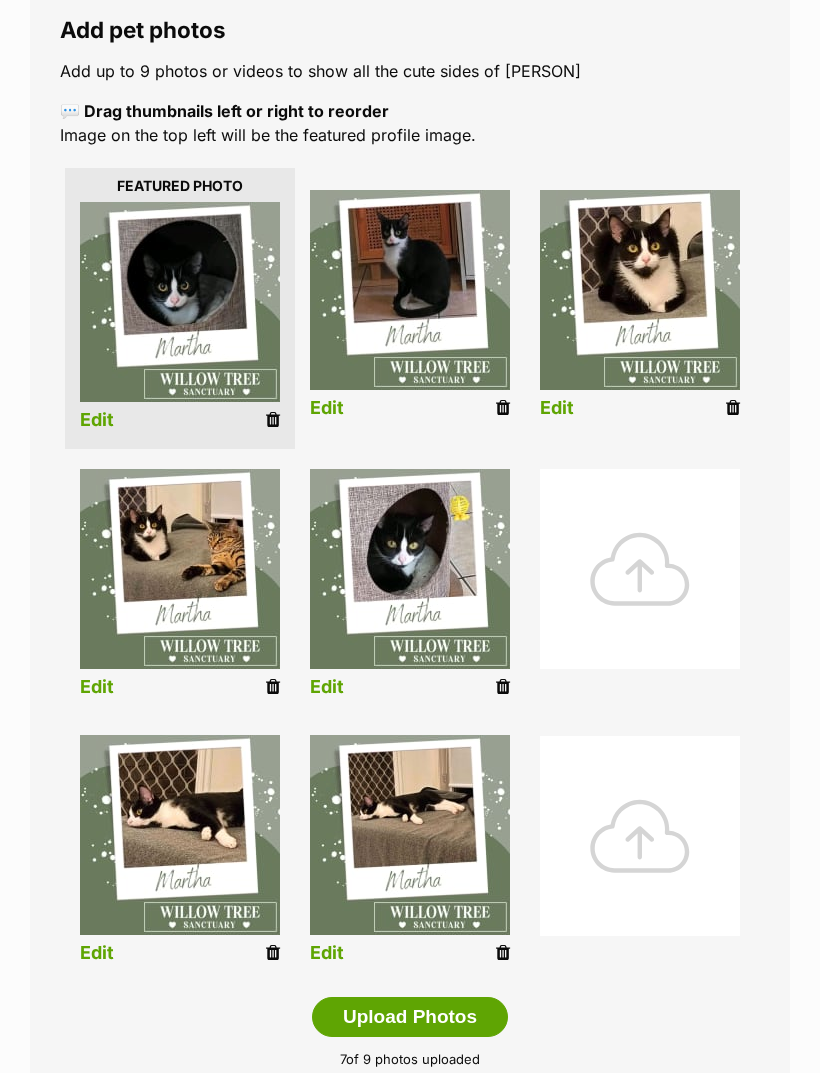 scroll, scrollTop: 370, scrollLeft: 0, axis: vertical 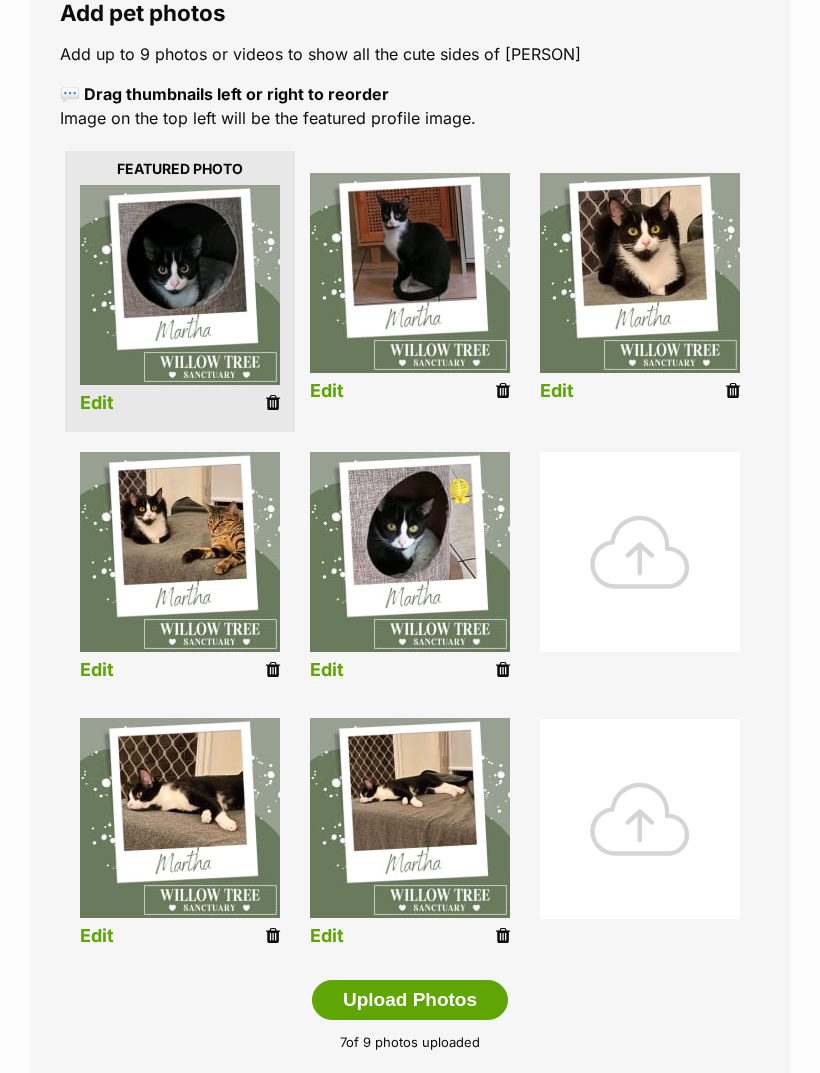 click on "Editing Martha's photos
Add pet photos
Add up to 9 photos or videos to show all the cute sides of Martha
💬 Drag thumbnails left or right to reorder
Image on the top left will be the featured profile image.
Edit
Edit
Edit Edit Edit
Edit Edit
Upload Photos
7
of 9 photos uploaded
Save and edit profile information
Save changes and view profile" at bounding box center (410, 536) 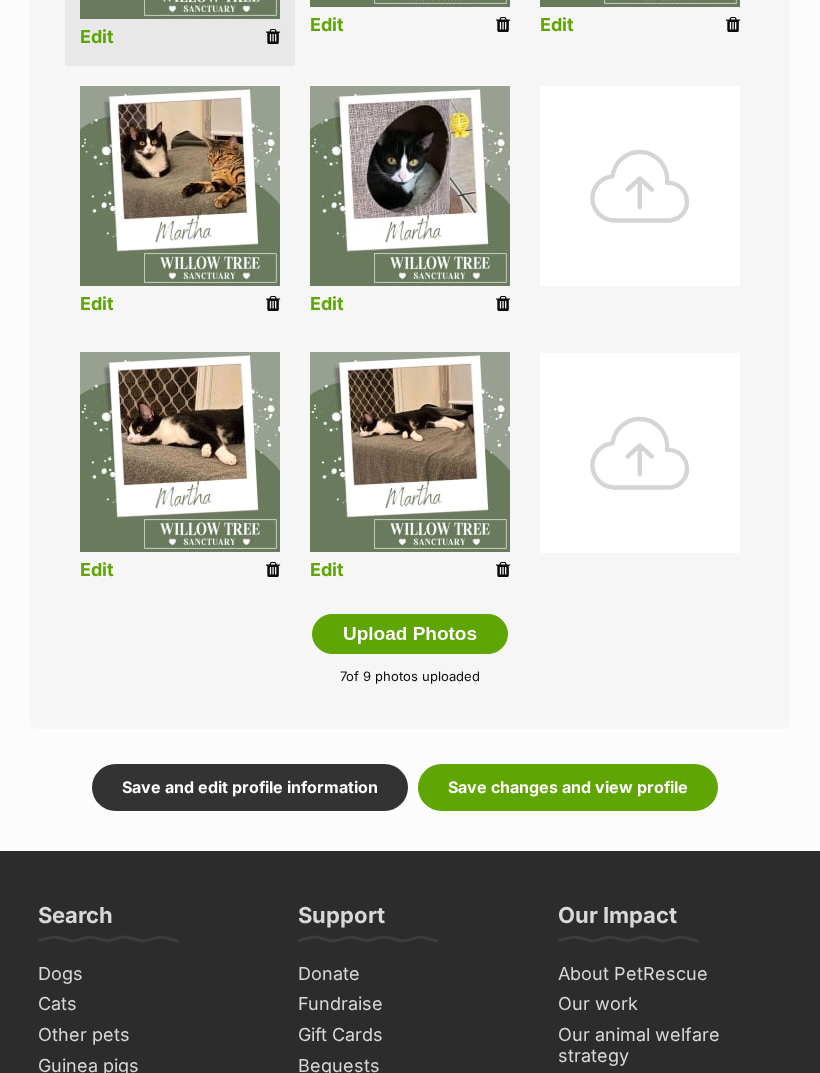 scroll, scrollTop: 741, scrollLeft: 0, axis: vertical 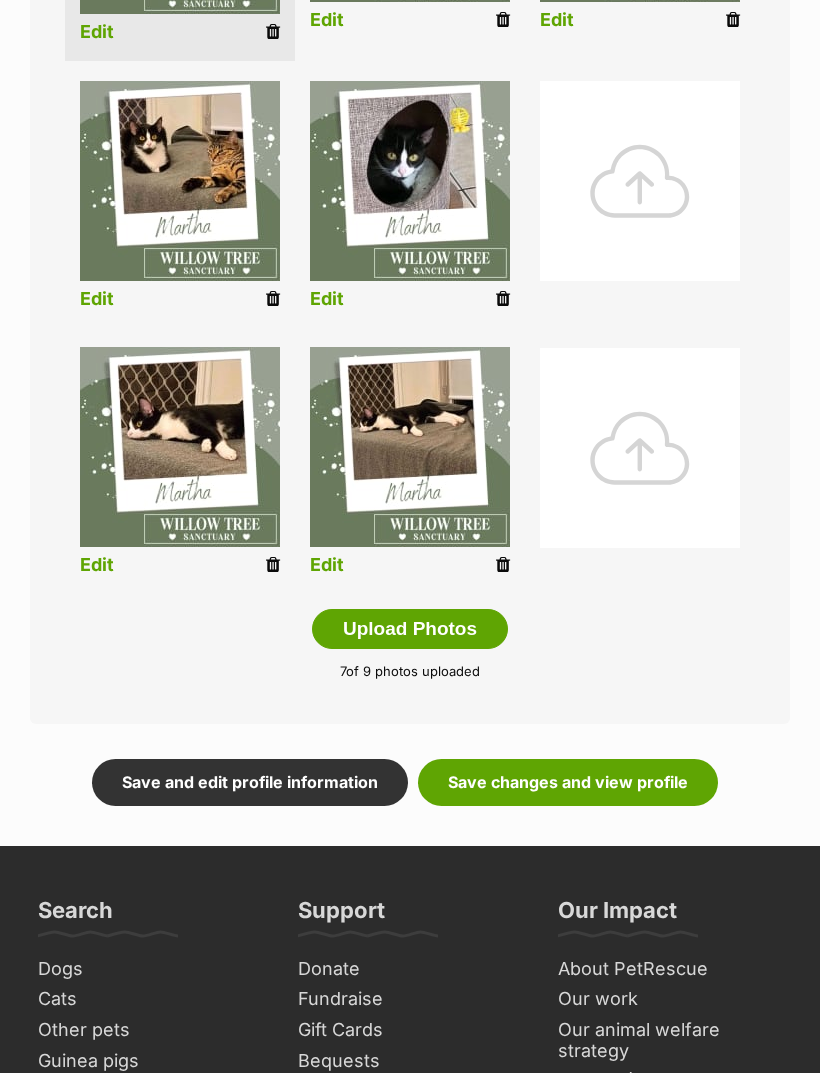 click on "Save changes and view profile" at bounding box center [568, 782] 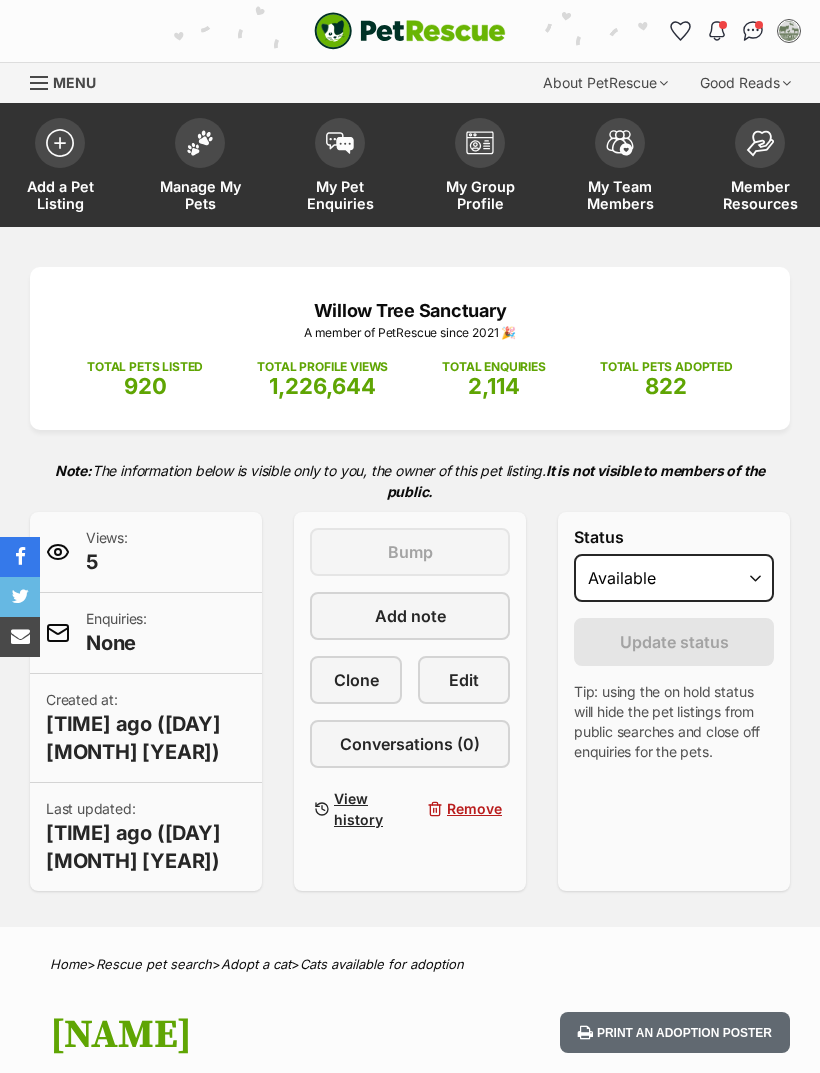 scroll, scrollTop: 0, scrollLeft: 0, axis: both 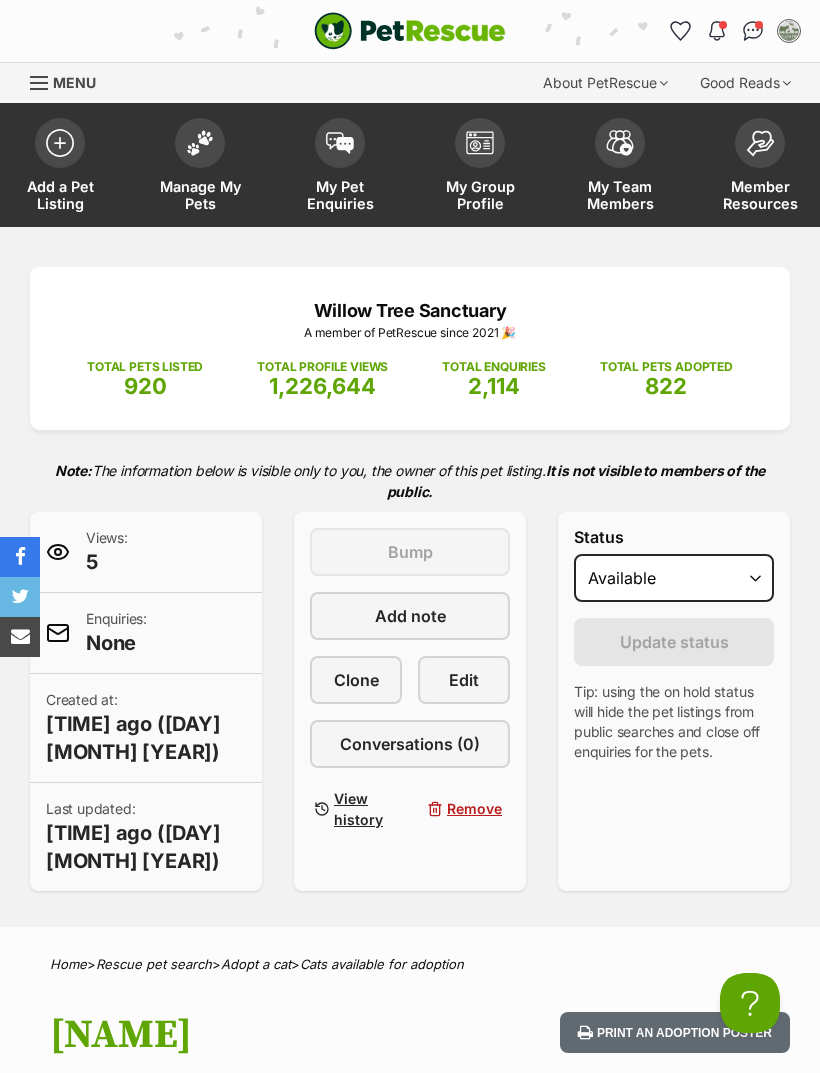 click on "Manage My Pets" at bounding box center [200, 167] 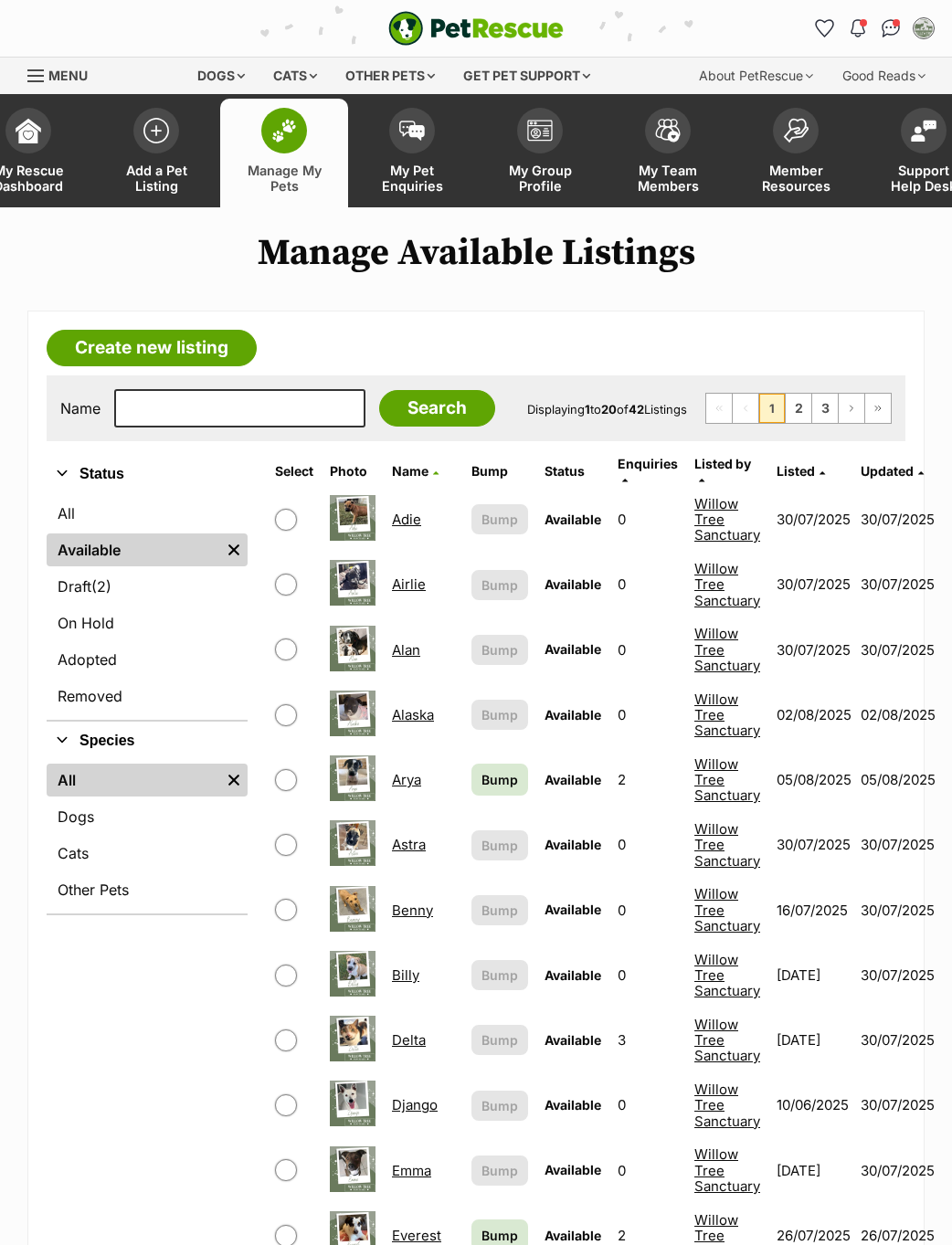 scroll, scrollTop: 0, scrollLeft: 0, axis: both 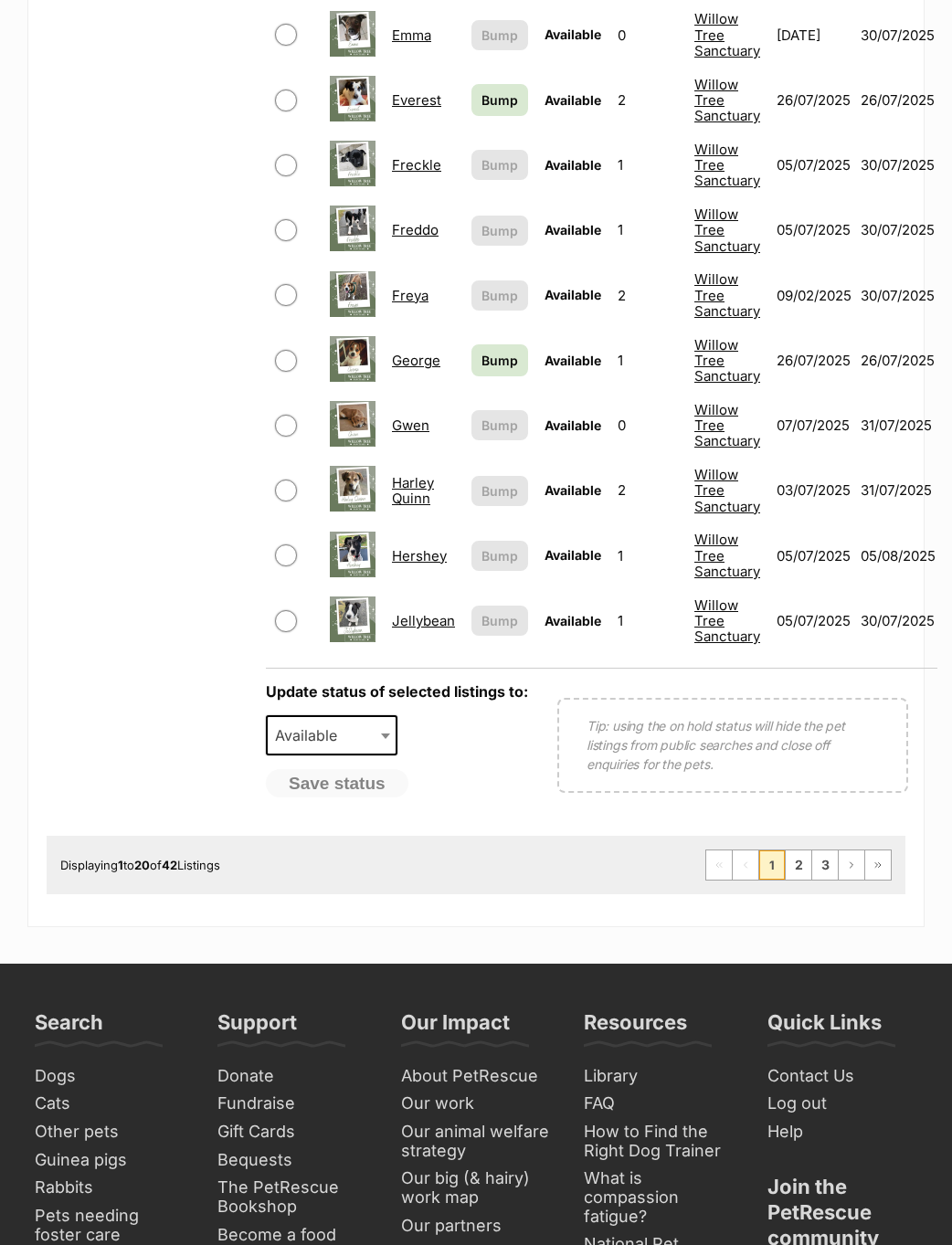 click on "2" at bounding box center (799, 865) 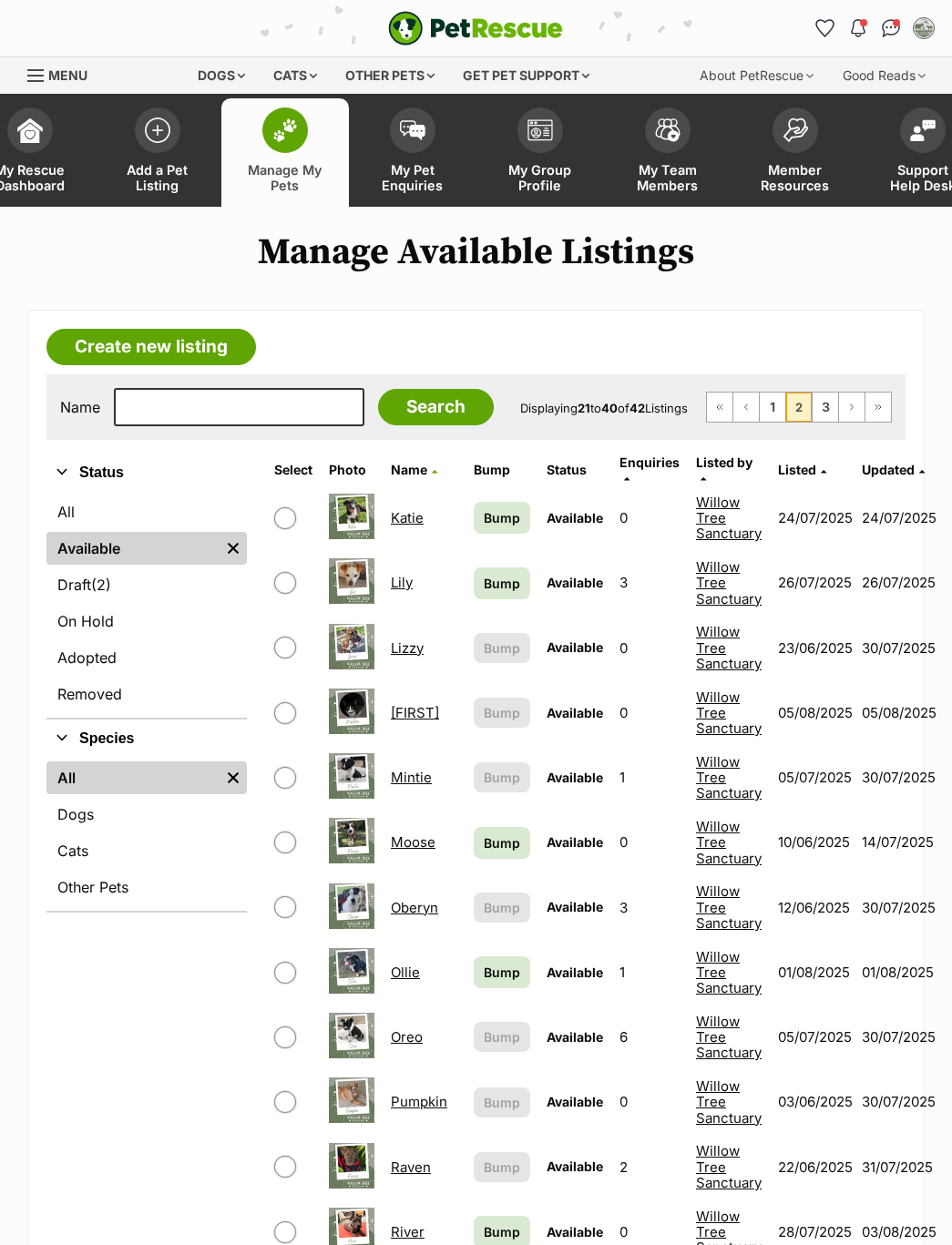 scroll, scrollTop: 0, scrollLeft: 0, axis: both 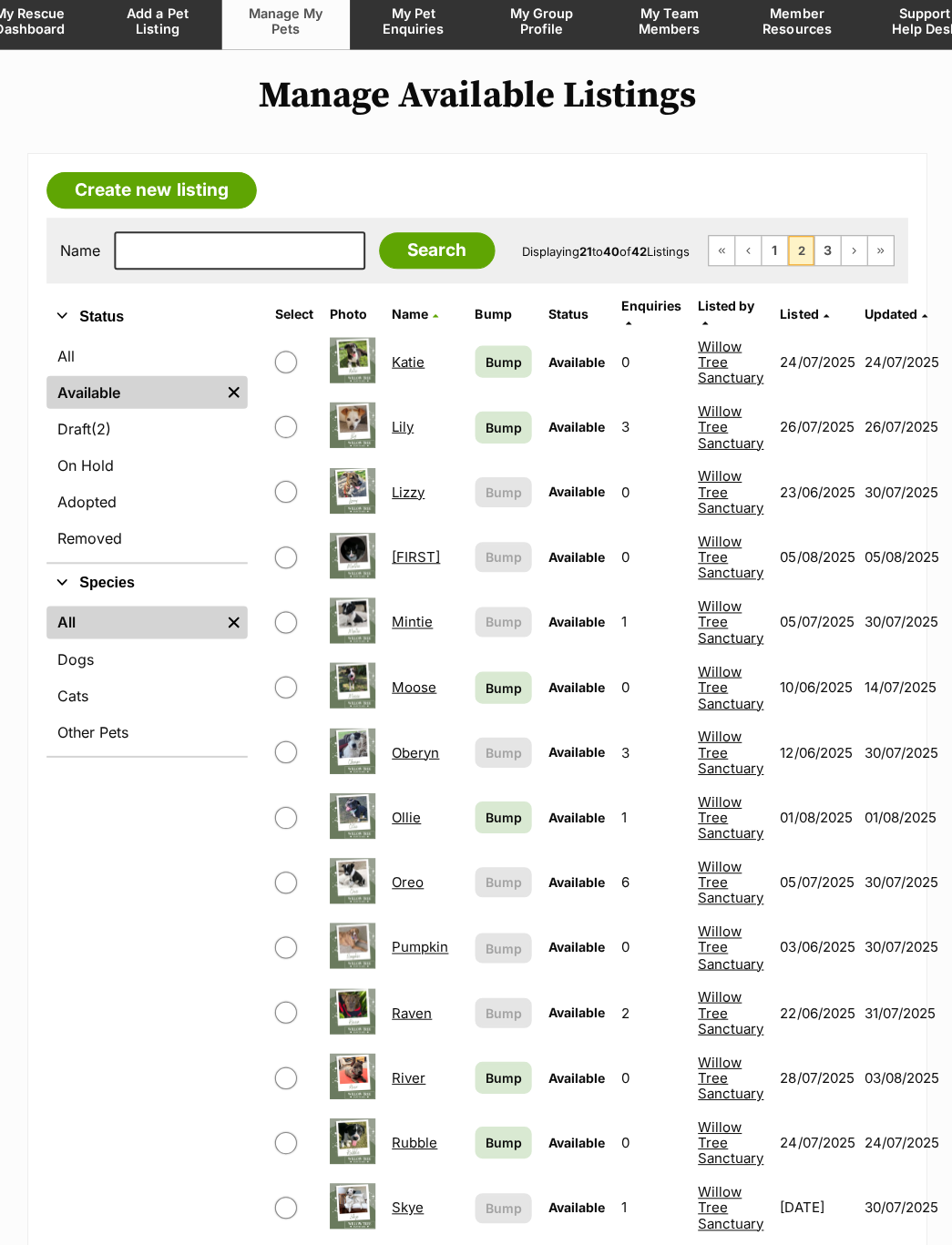 click on "[NAME]" at bounding box center (415, 555) 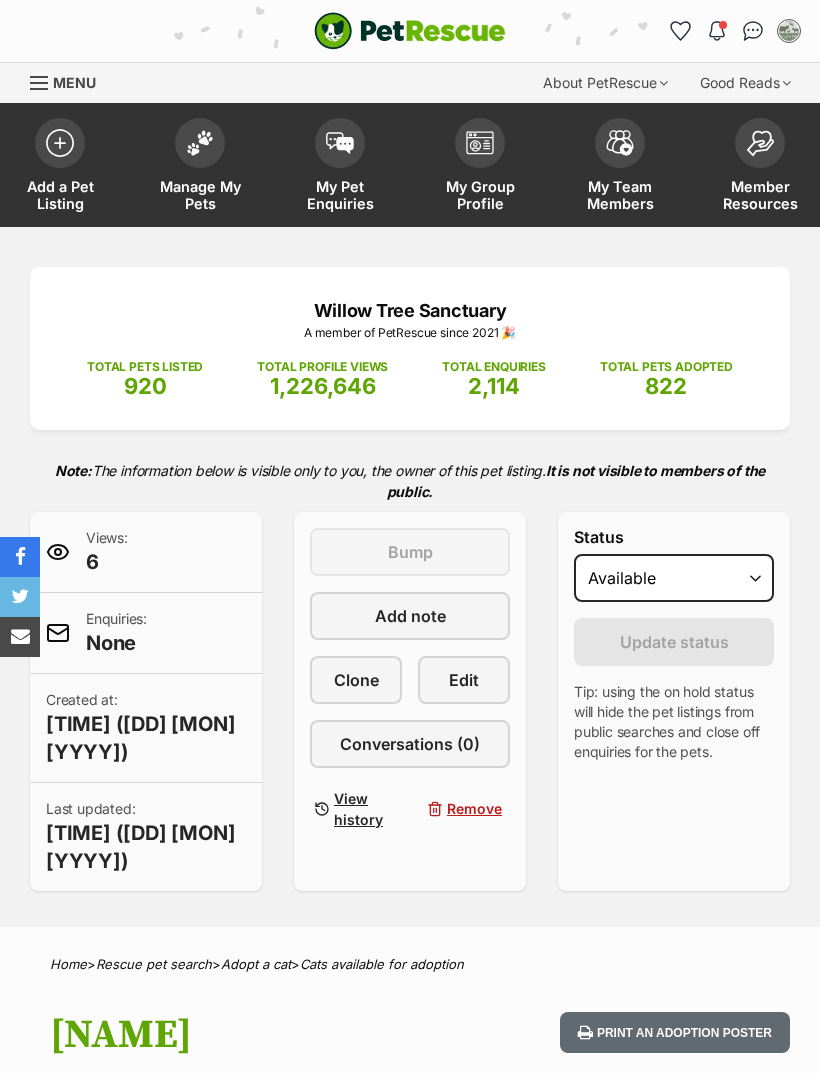 scroll, scrollTop: 0, scrollLeft: 0, axis: both 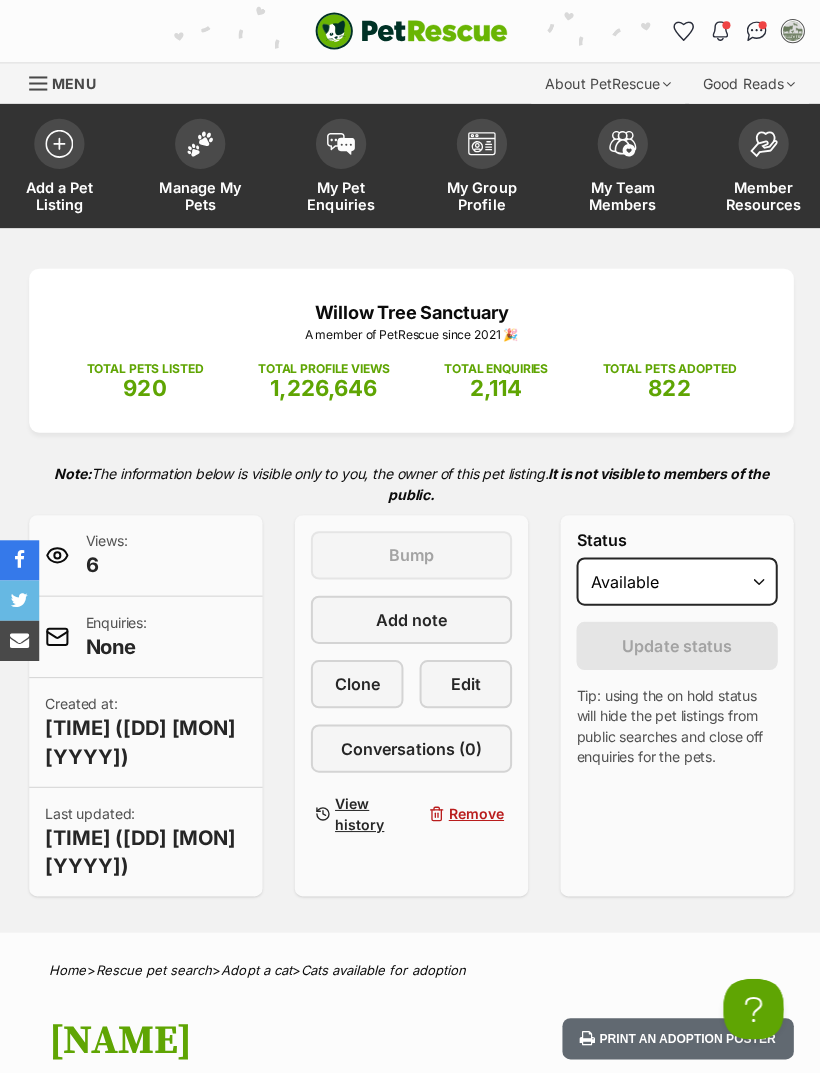 click on "Edit" at bounding box center (464, 680) 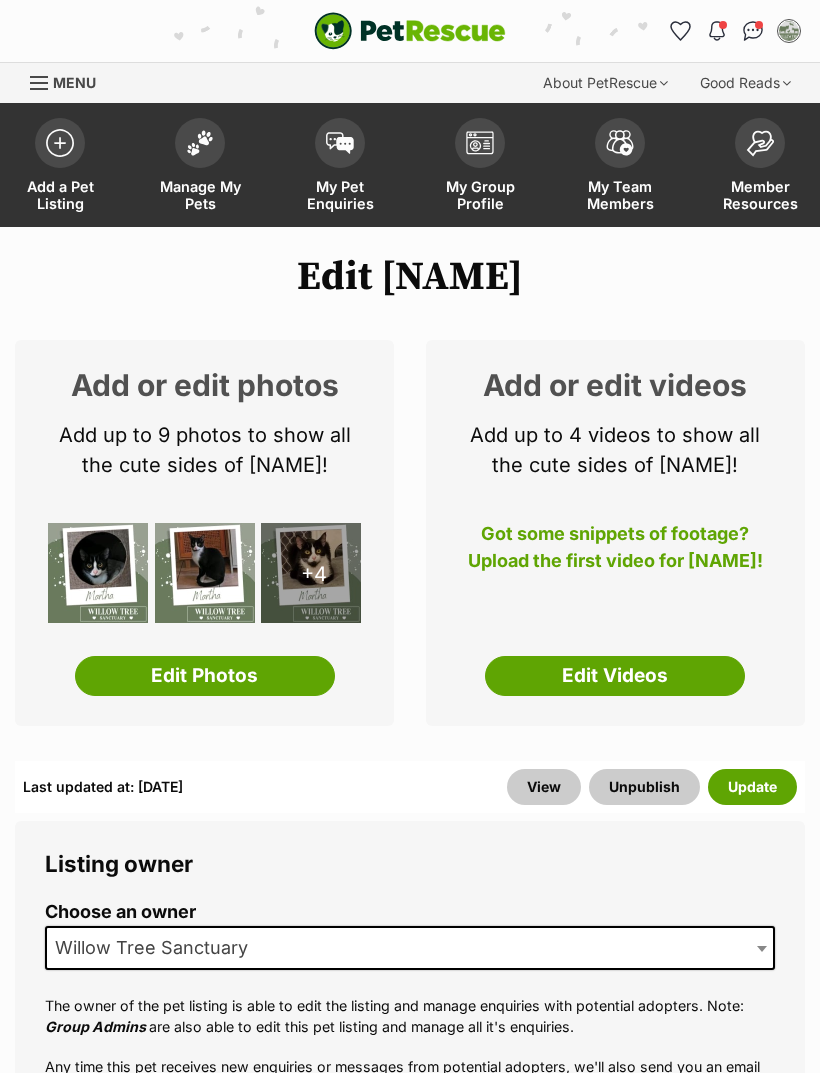 scroll, scrollTop: 0, scrollLeft: 0, axis: both 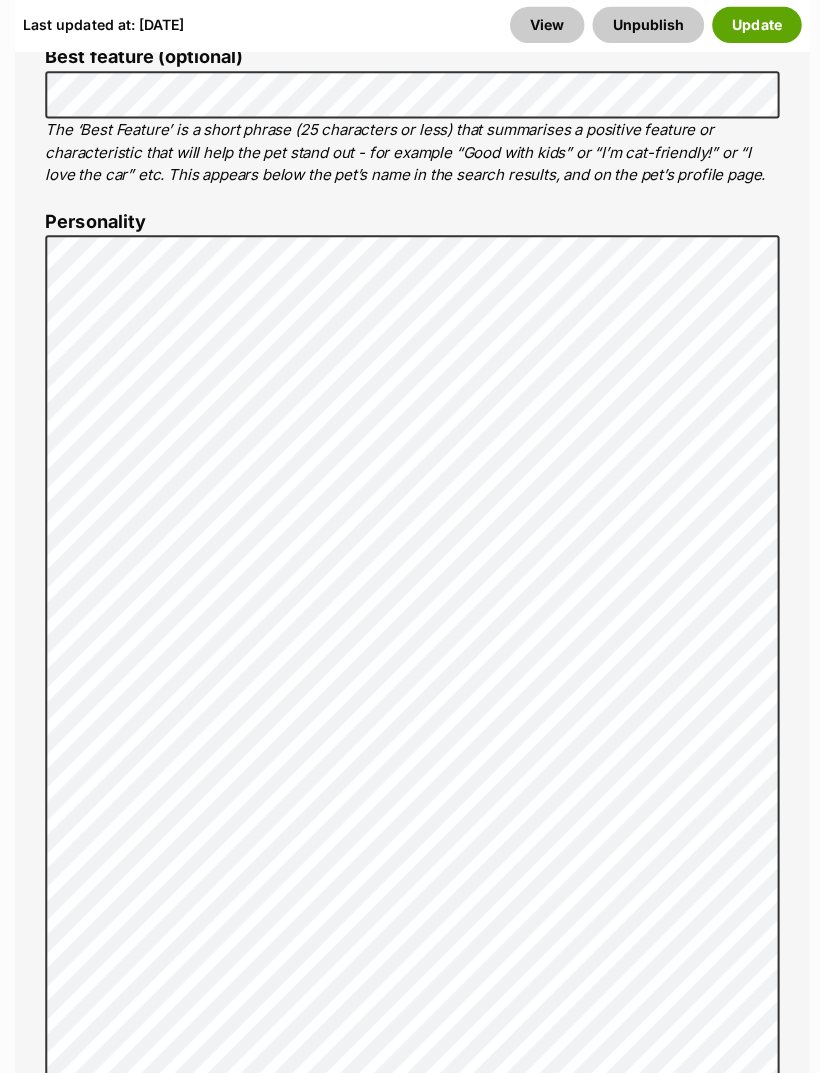 click on "Update" at bounding box center (752, 25) 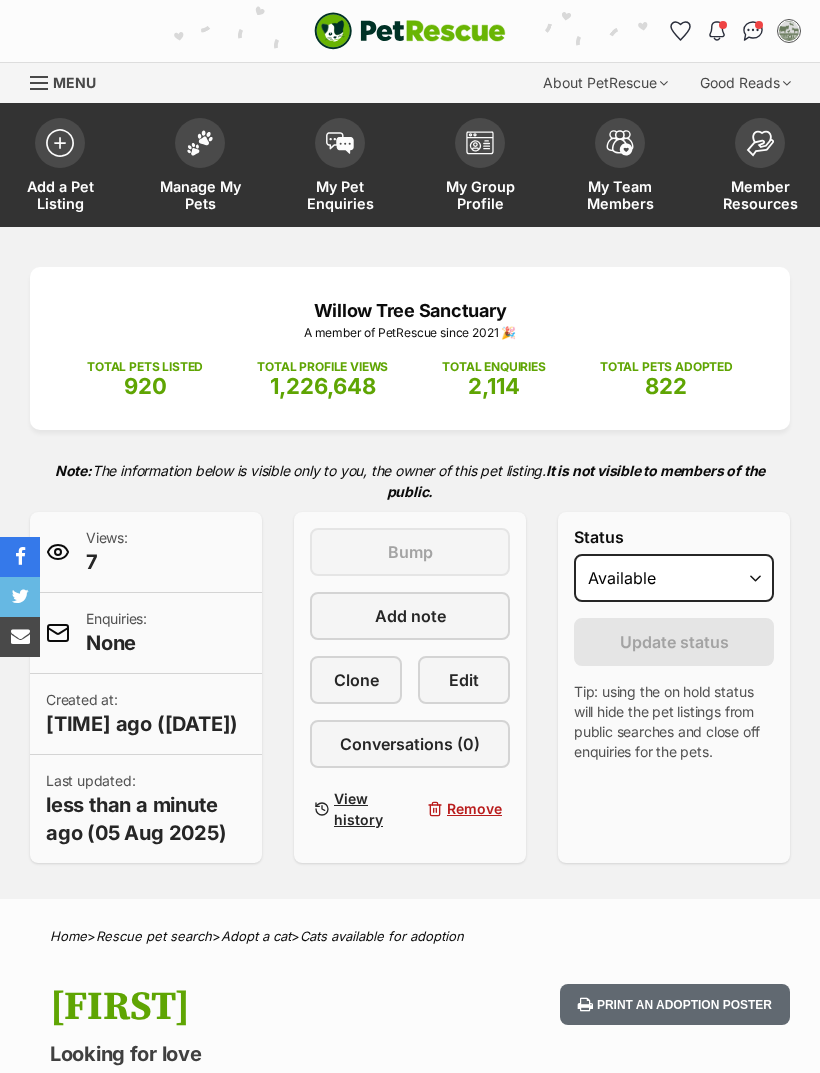 scroll, scrollTop: 0, scrollLeft: 0, axis: both 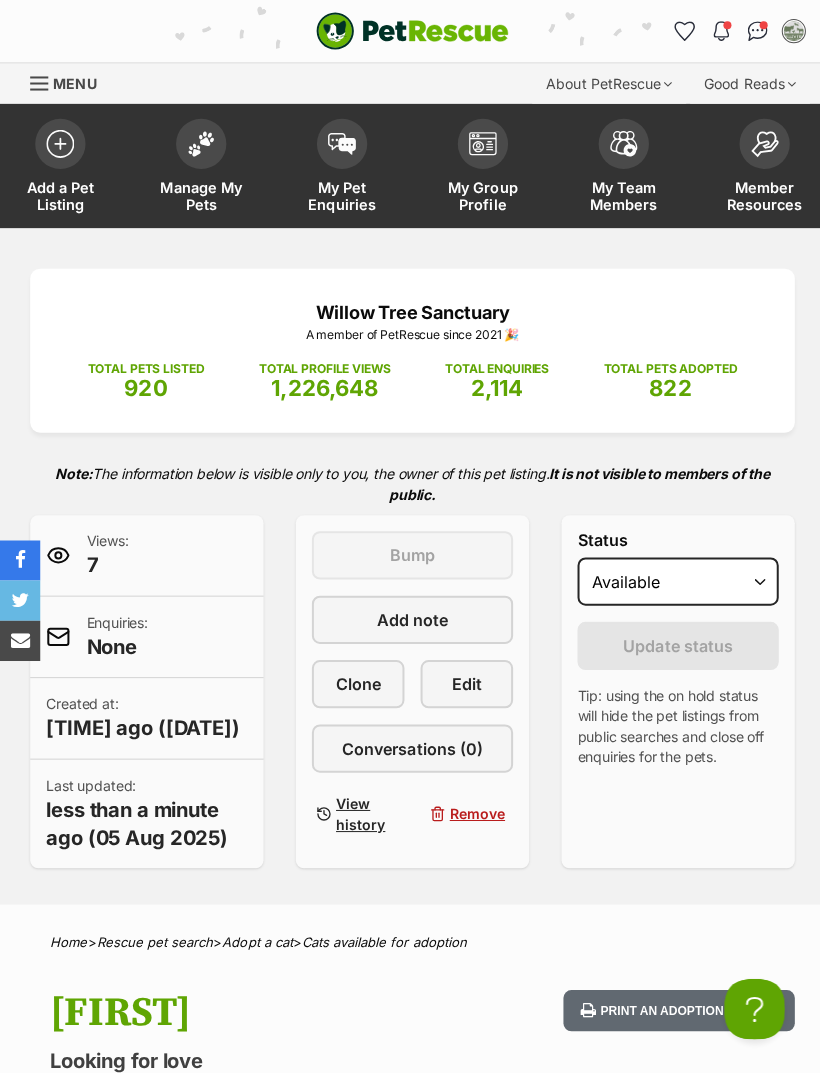 click on "Manage My Pets" at bounding box center (200, 167) 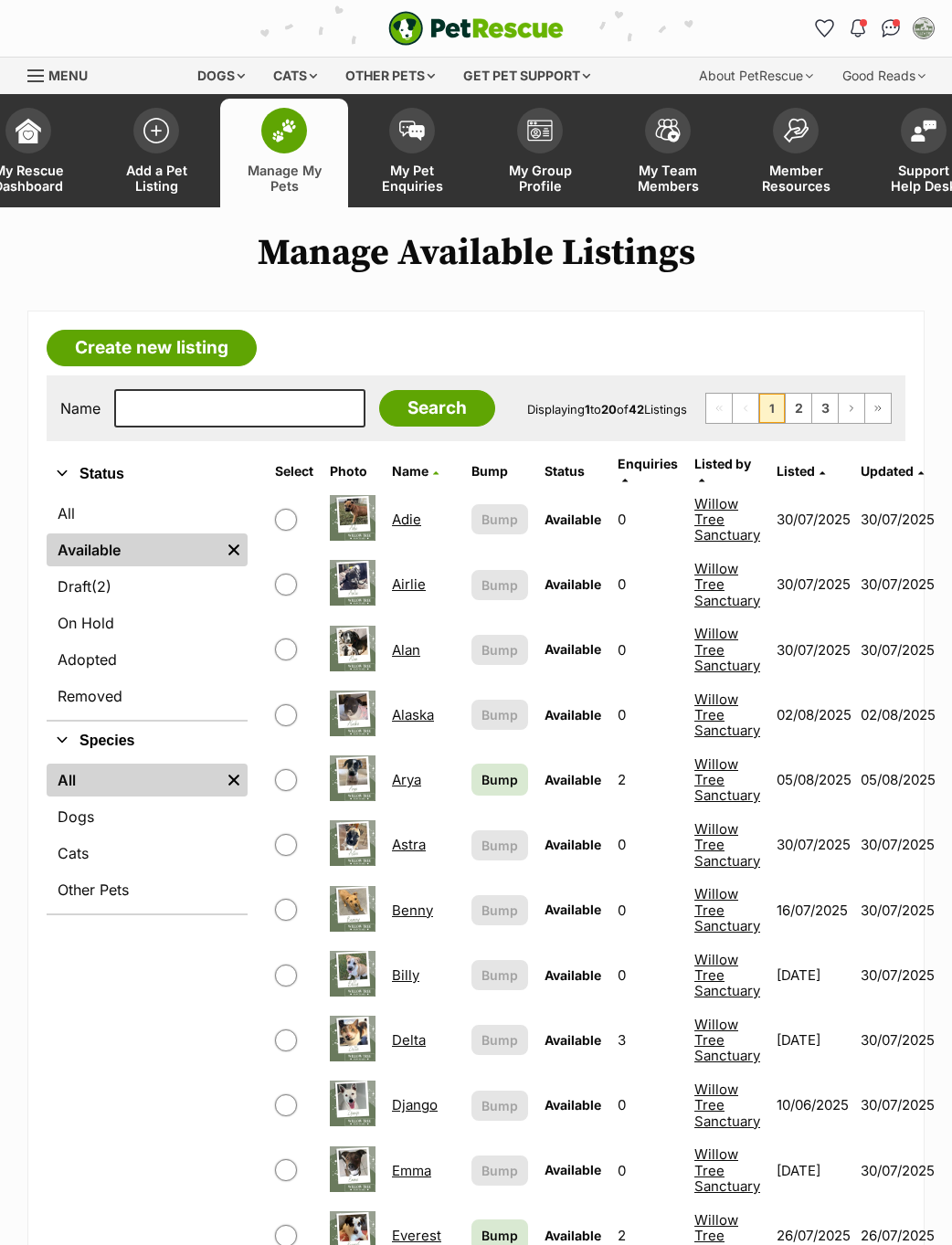 scroll, scrollTop: 738, scrollLeft: 0, axis: vertical 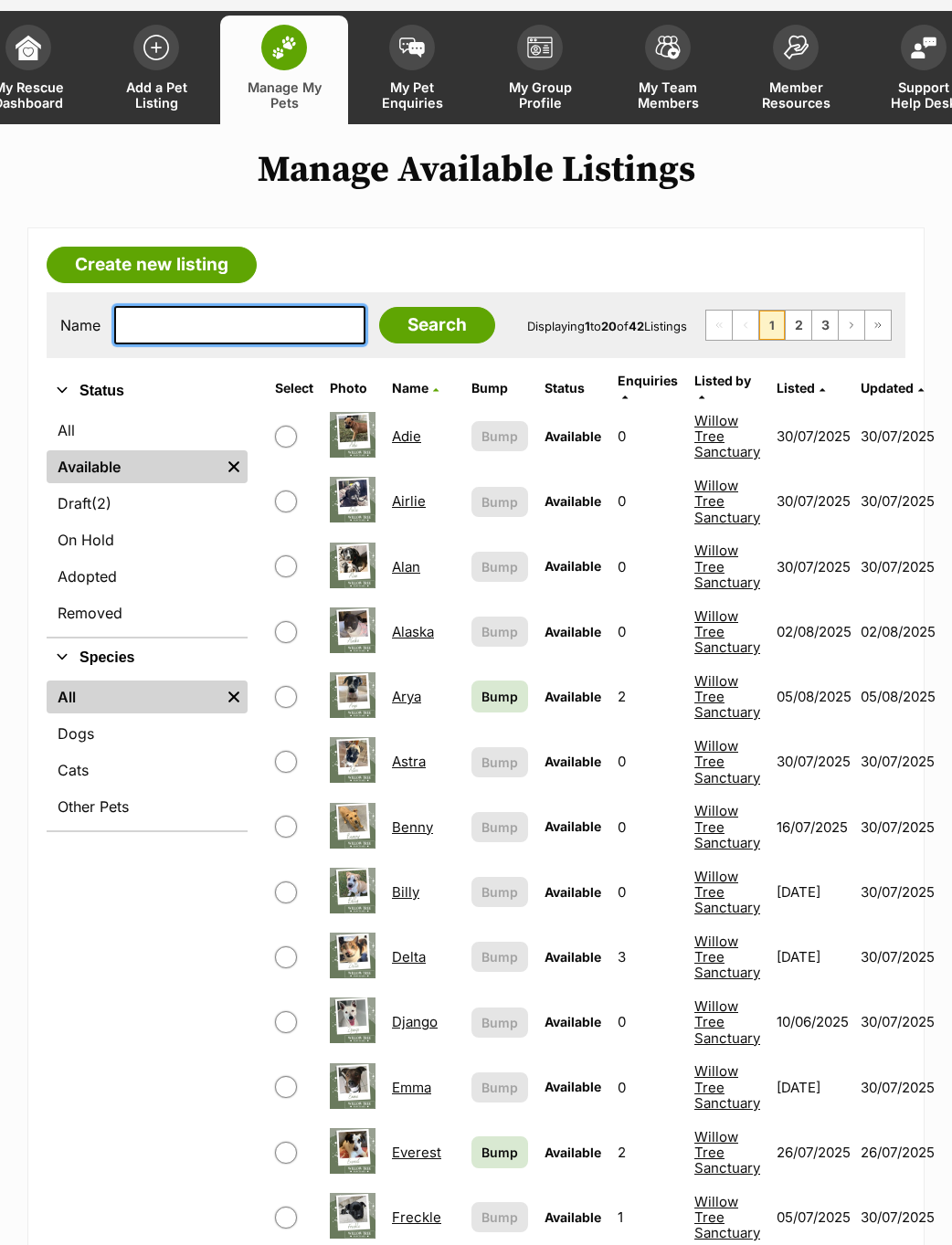 click at bounding box center [239, 325] 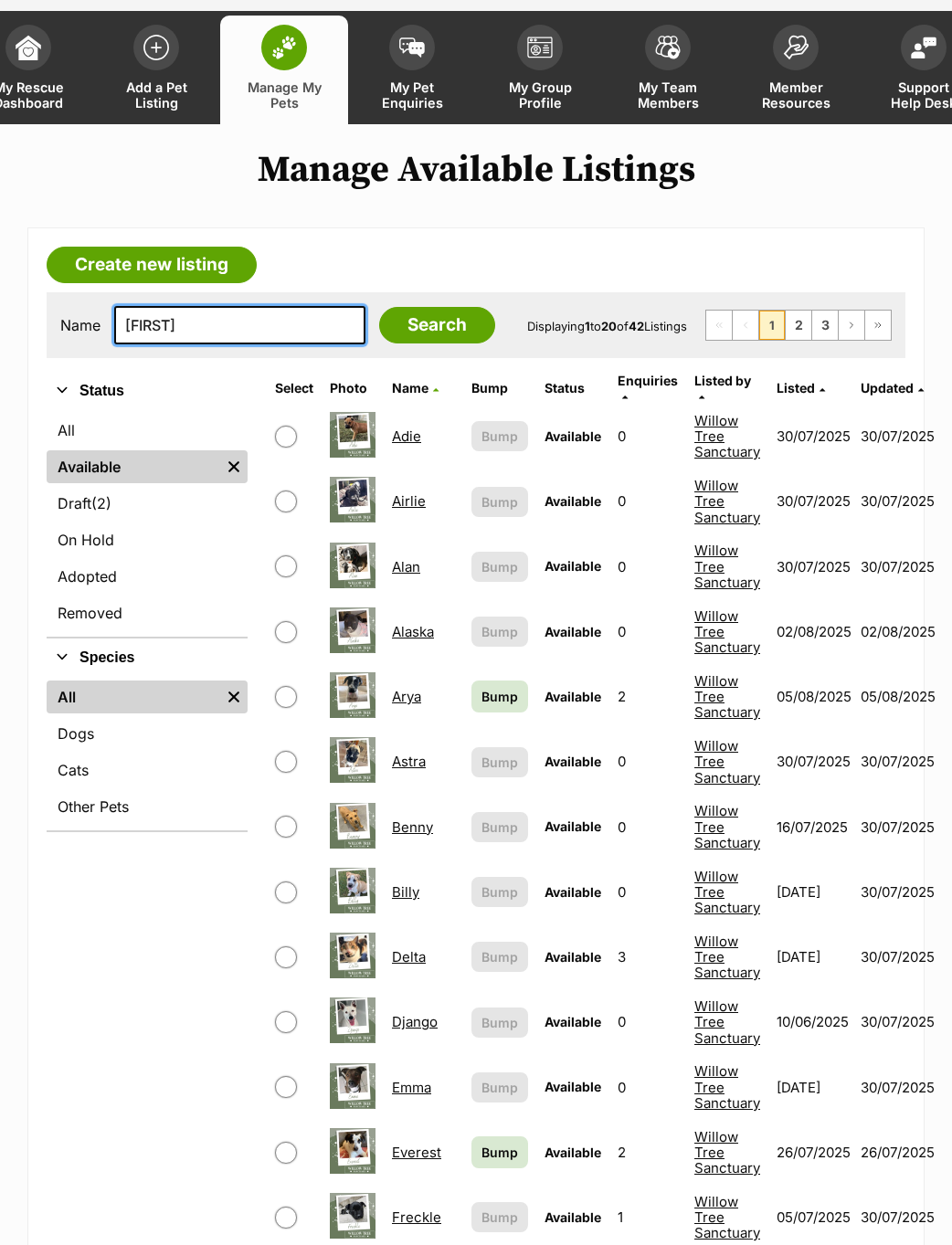type on "Mart" 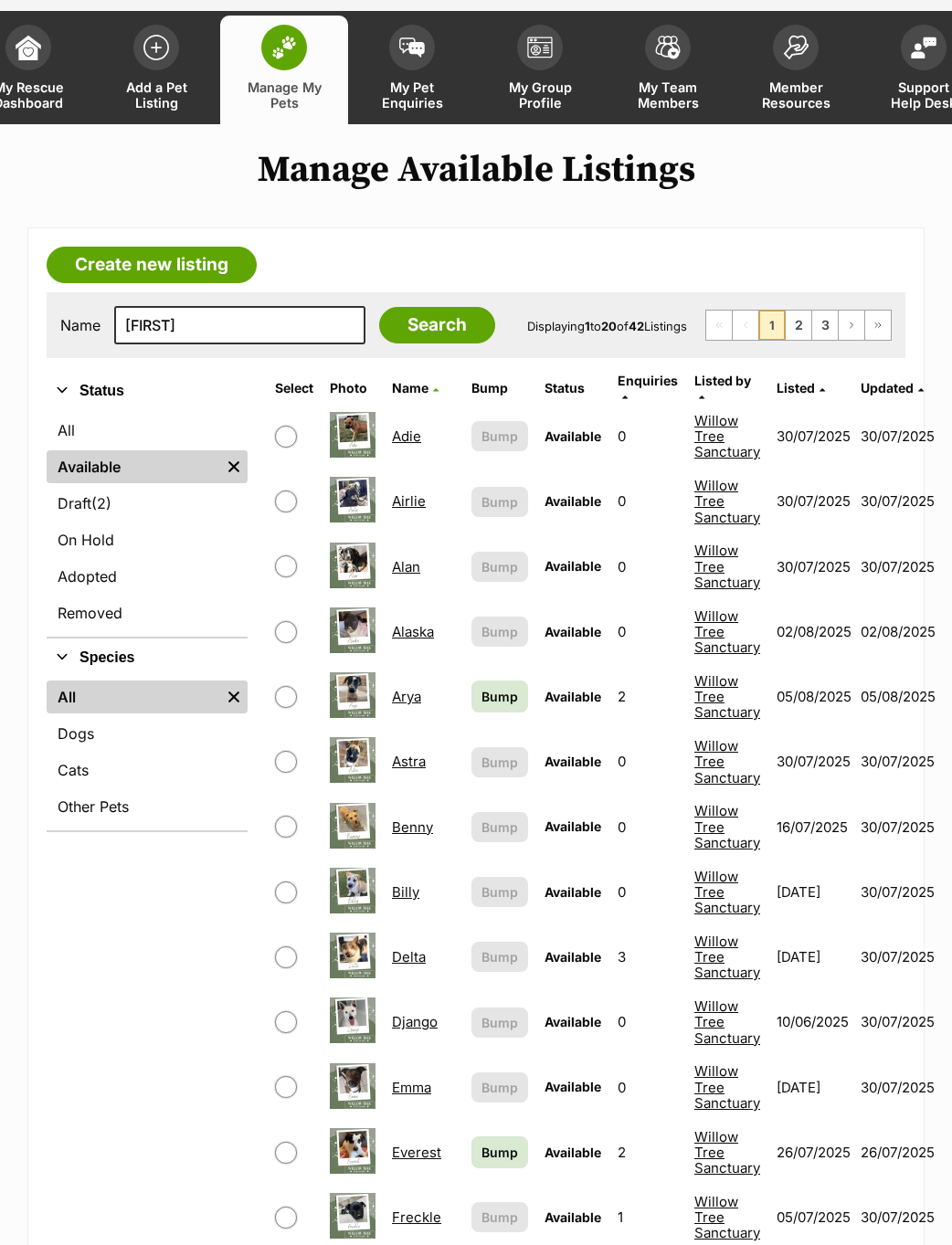 click on "Search" at bounding box center [437, 325] 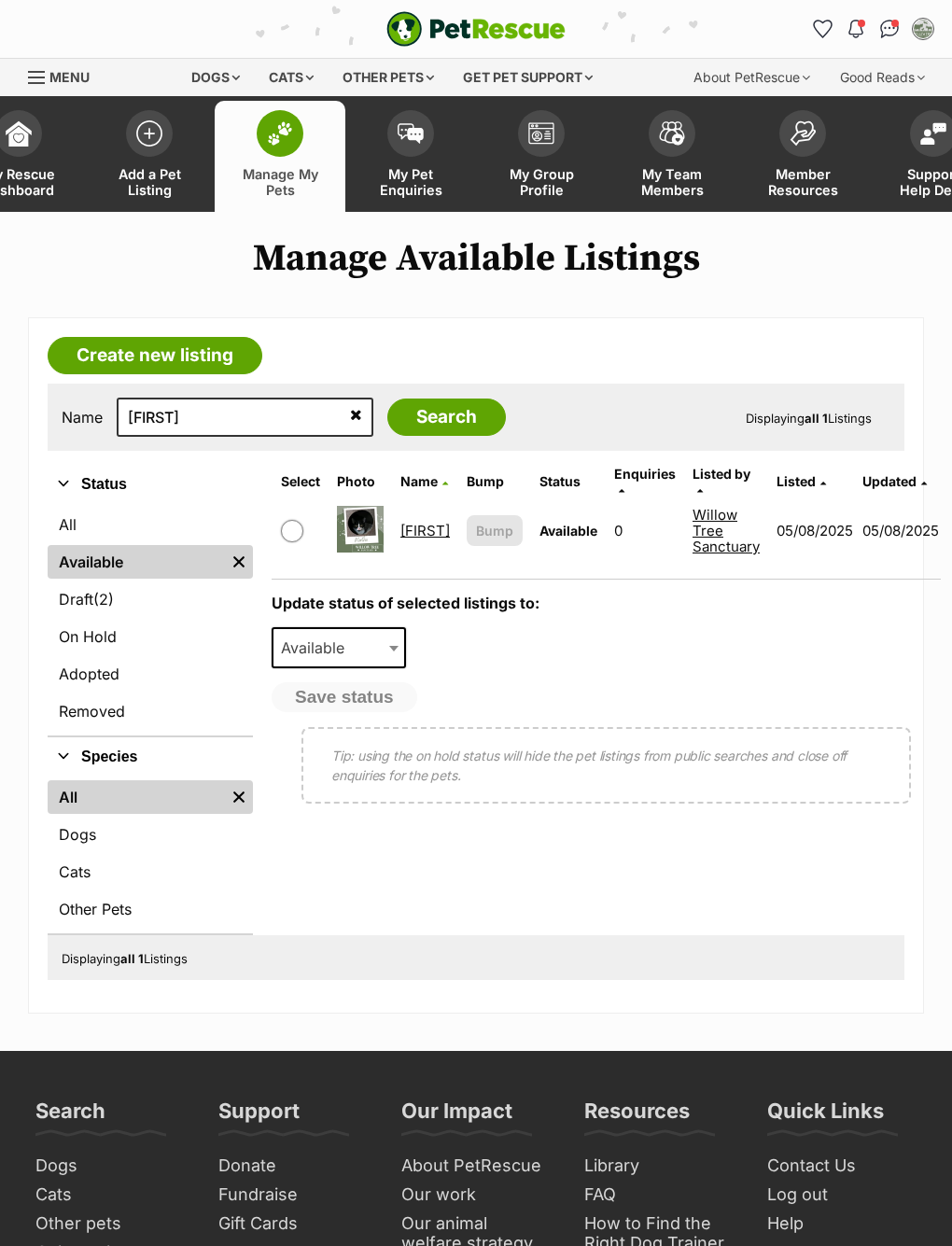 scroll, scrollTop: 0, scrollLeft: 0, axis: both 